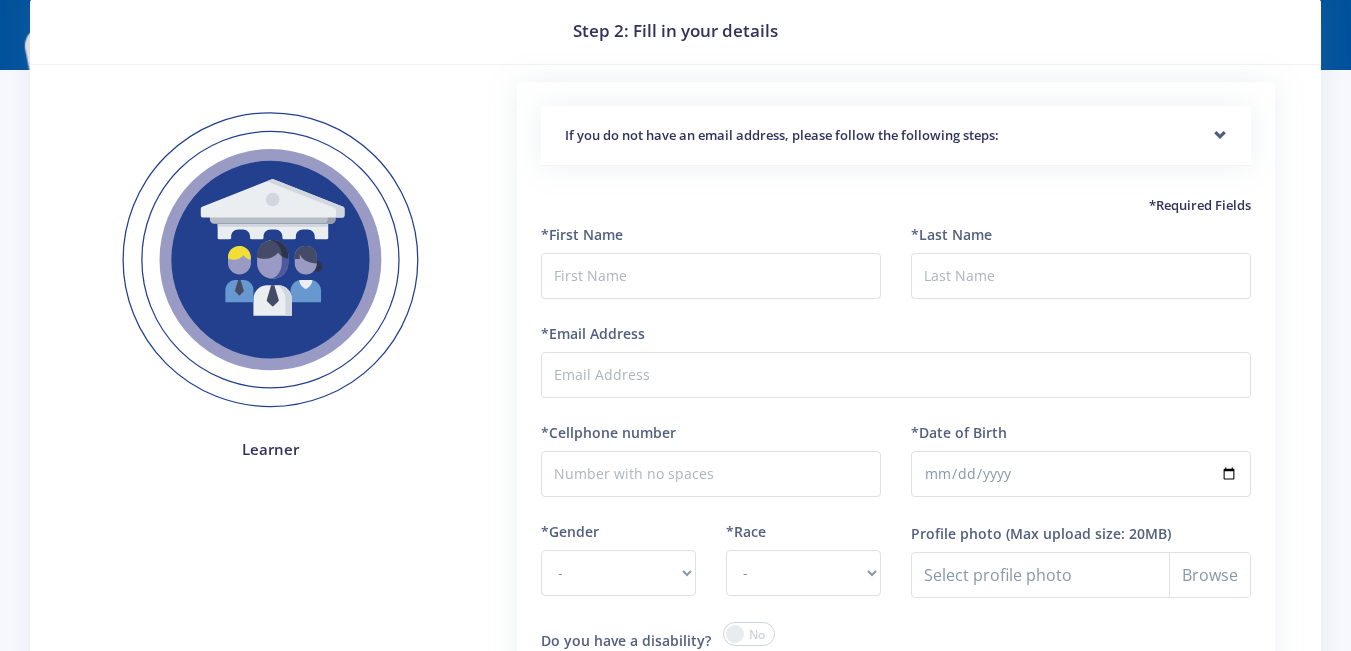 scroll, scrollTop: 0, scrollLeft: 0, axis: both 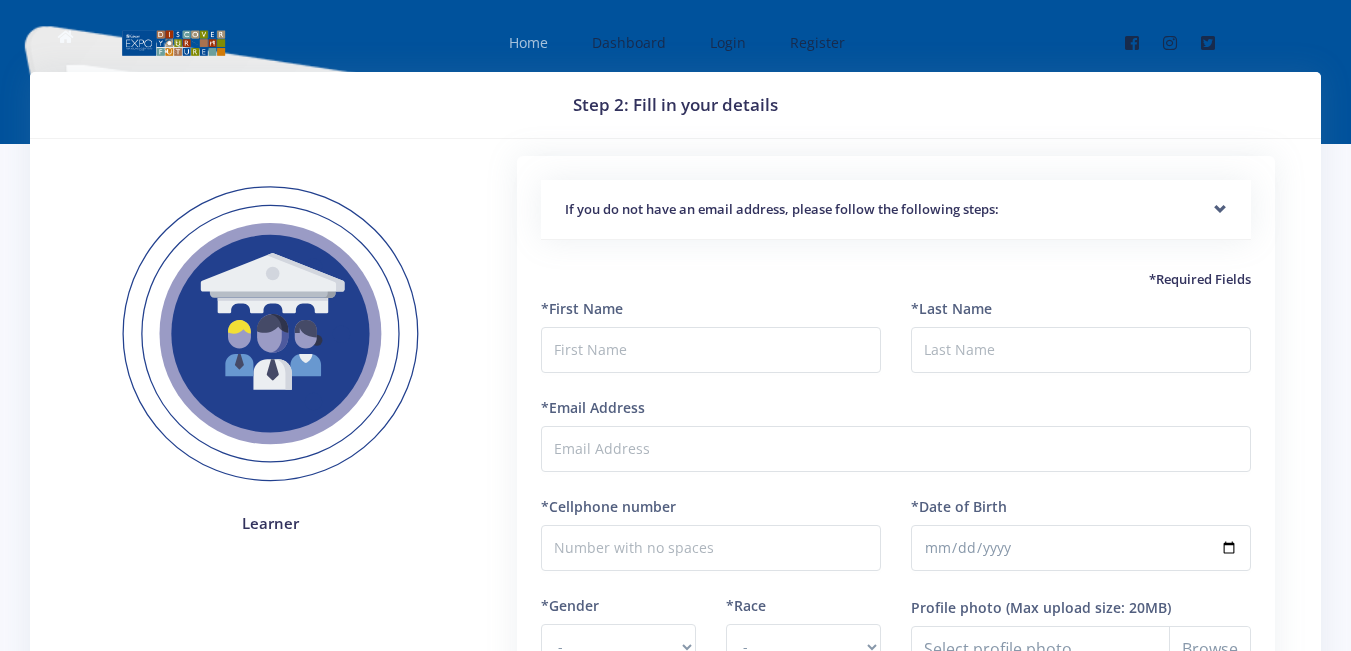 click on "Home" at bounding box center (528, 42) 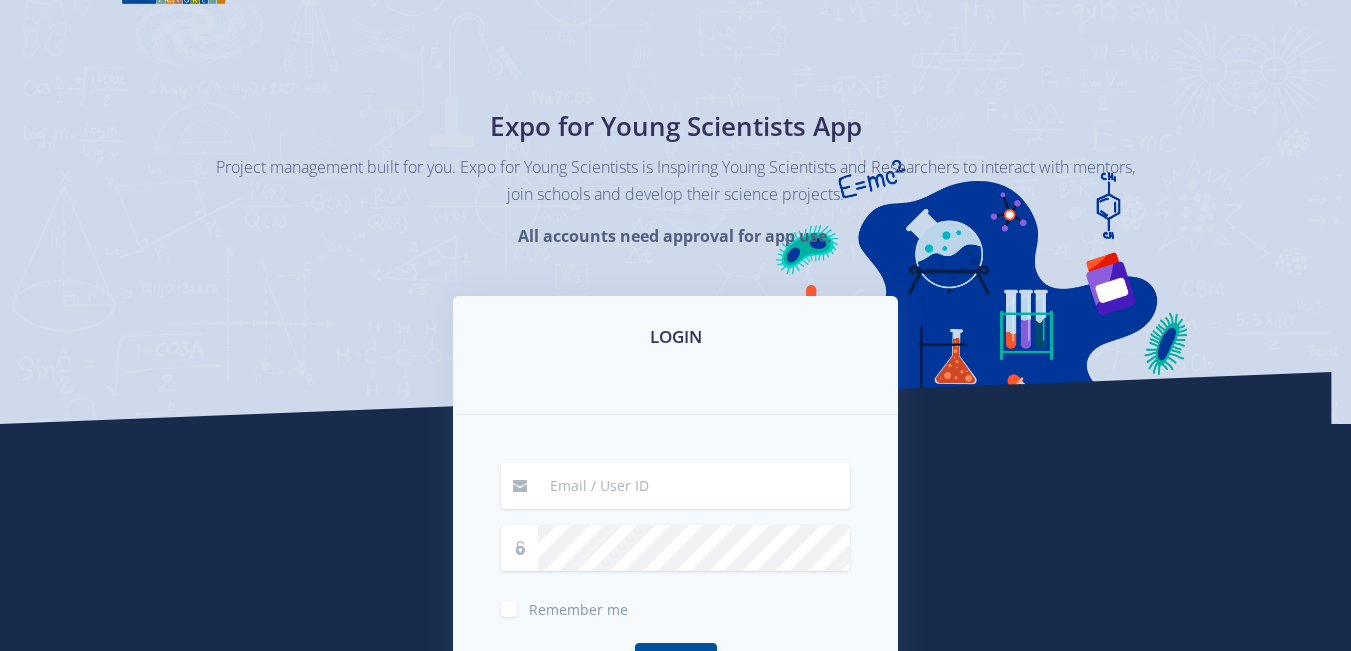 scroll, scrollTop: 200, scrollLeft: 0, axis: vertical 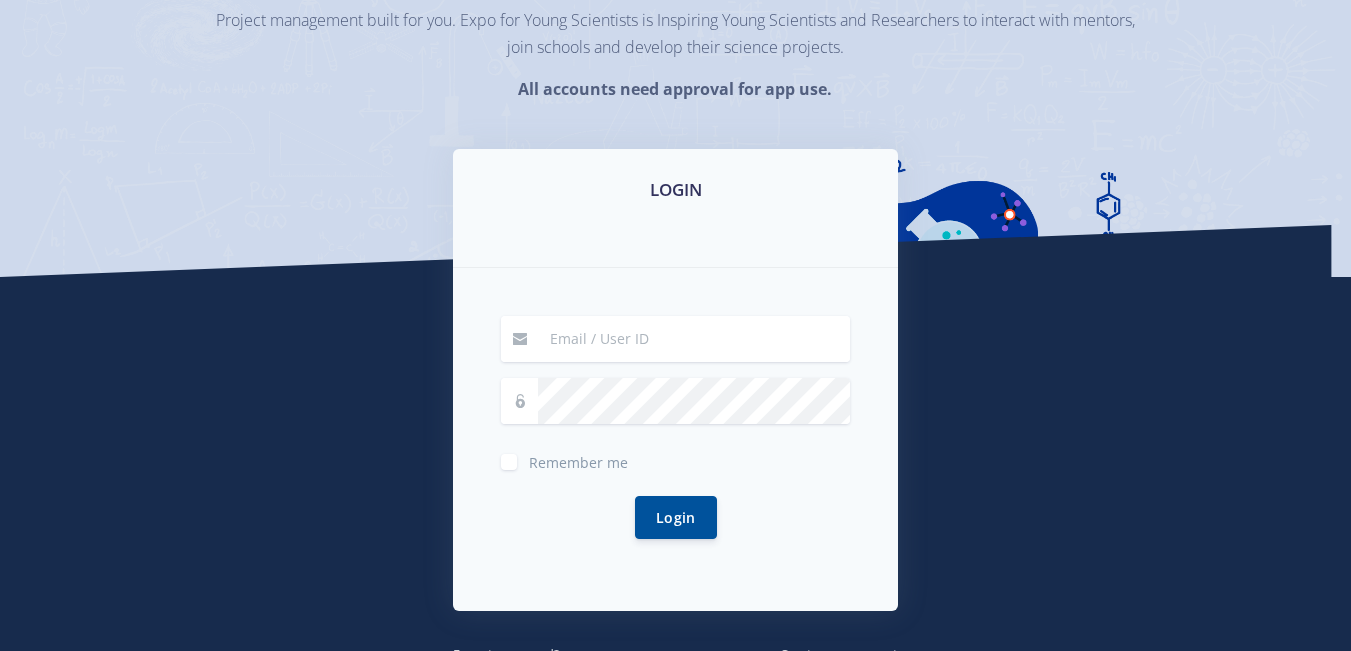 click at bounding box center [694, 339] 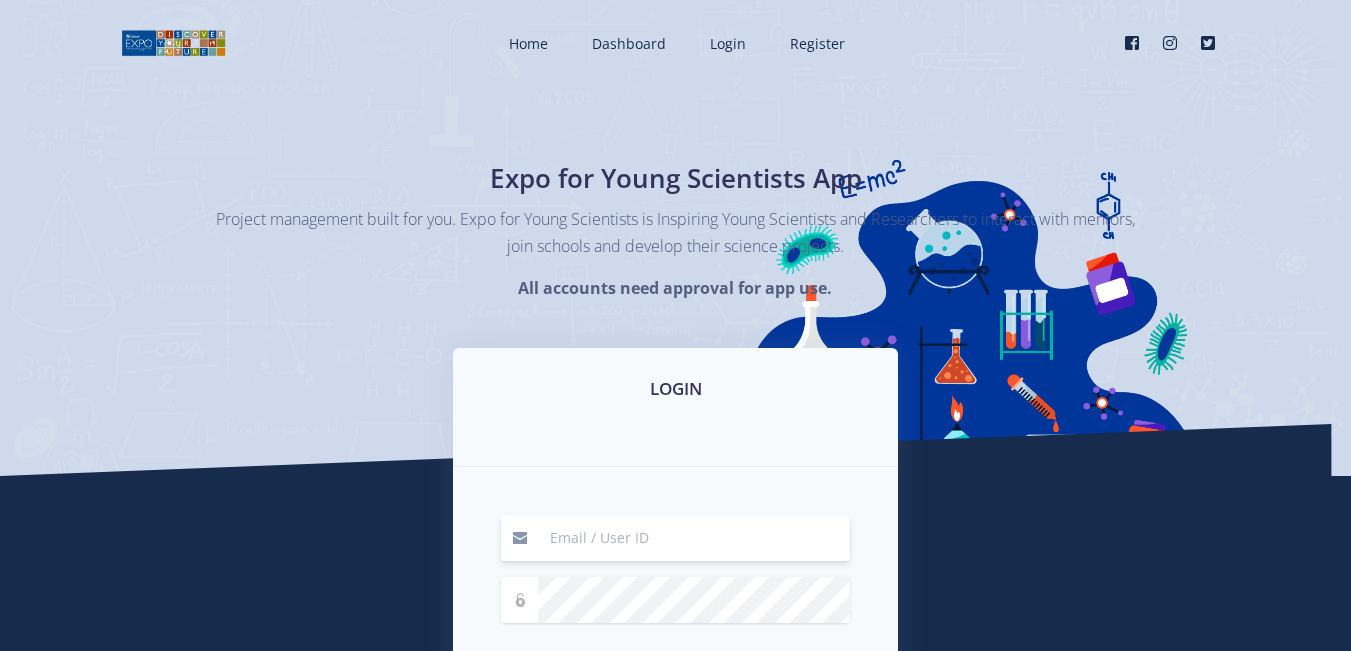 scroll, scrollTop: 0, scrollLeft: 0, axis: both 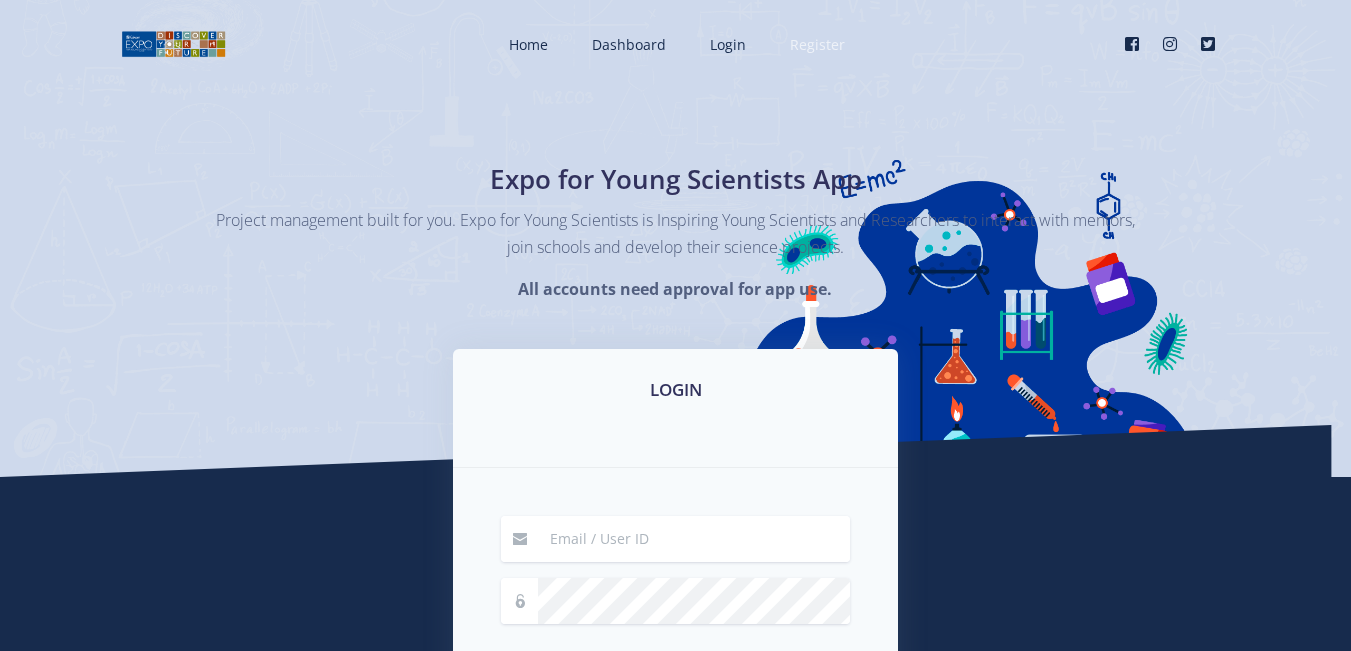 click on "Register" at bounding box center (817, 44) 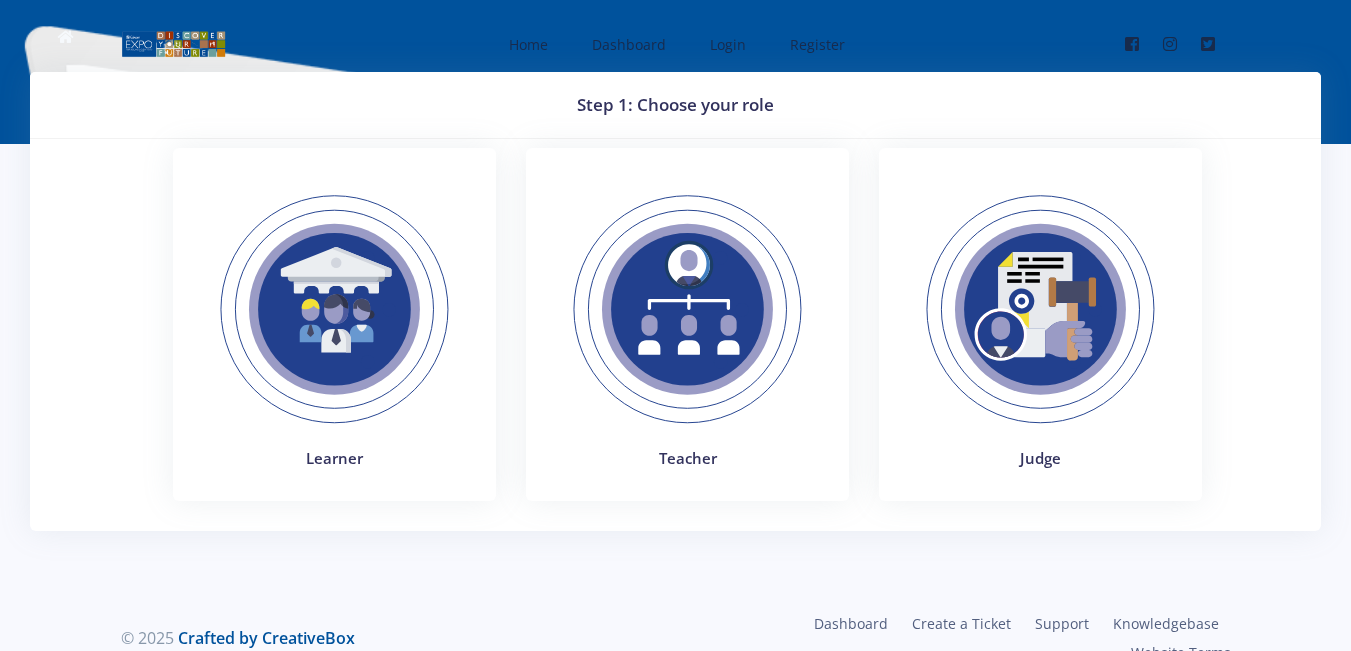scroll, scrollTop: 0, scrollLeft: 0, axis: both 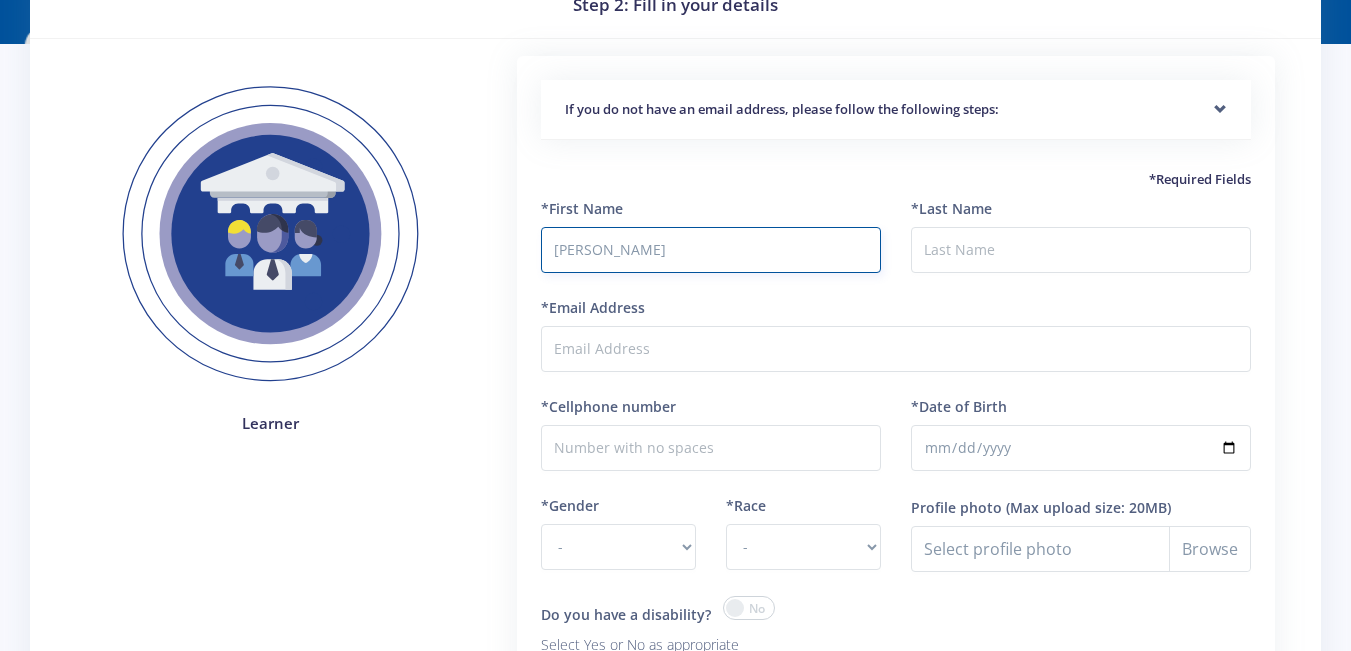 type on "Aamir" 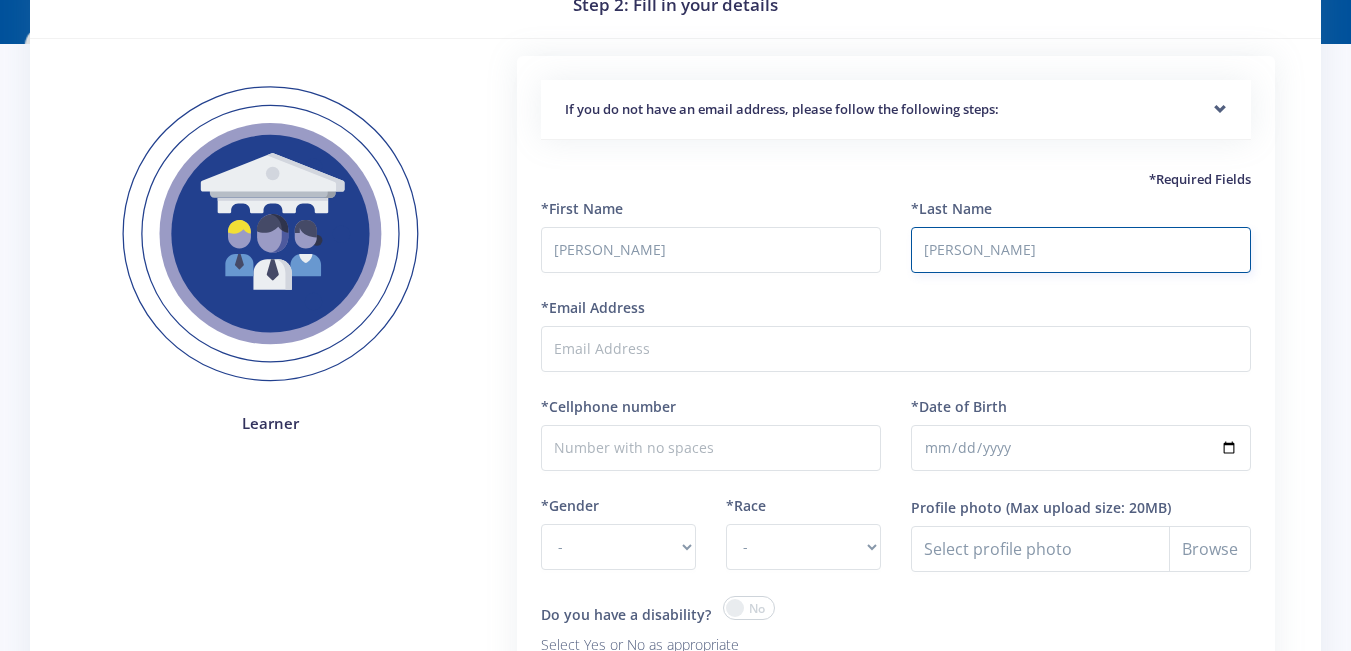 type on "Hansrod" 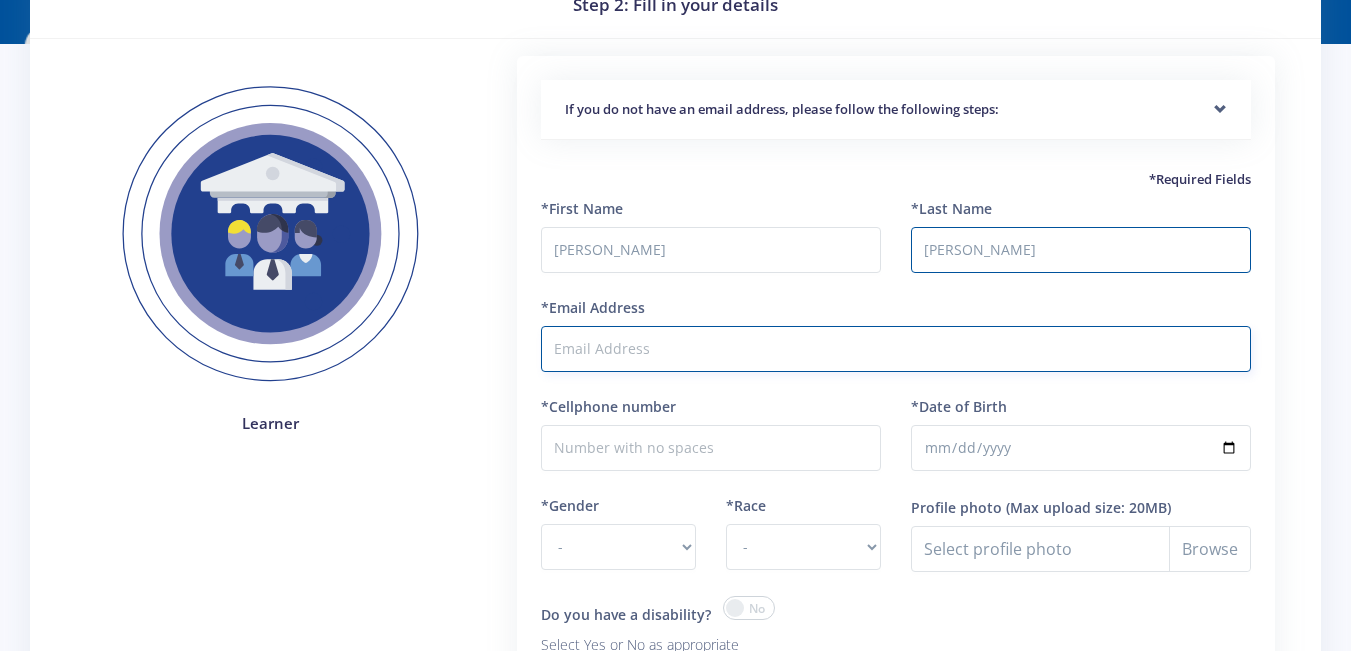 click on "*Email Address" at bounding box center (896, 349) 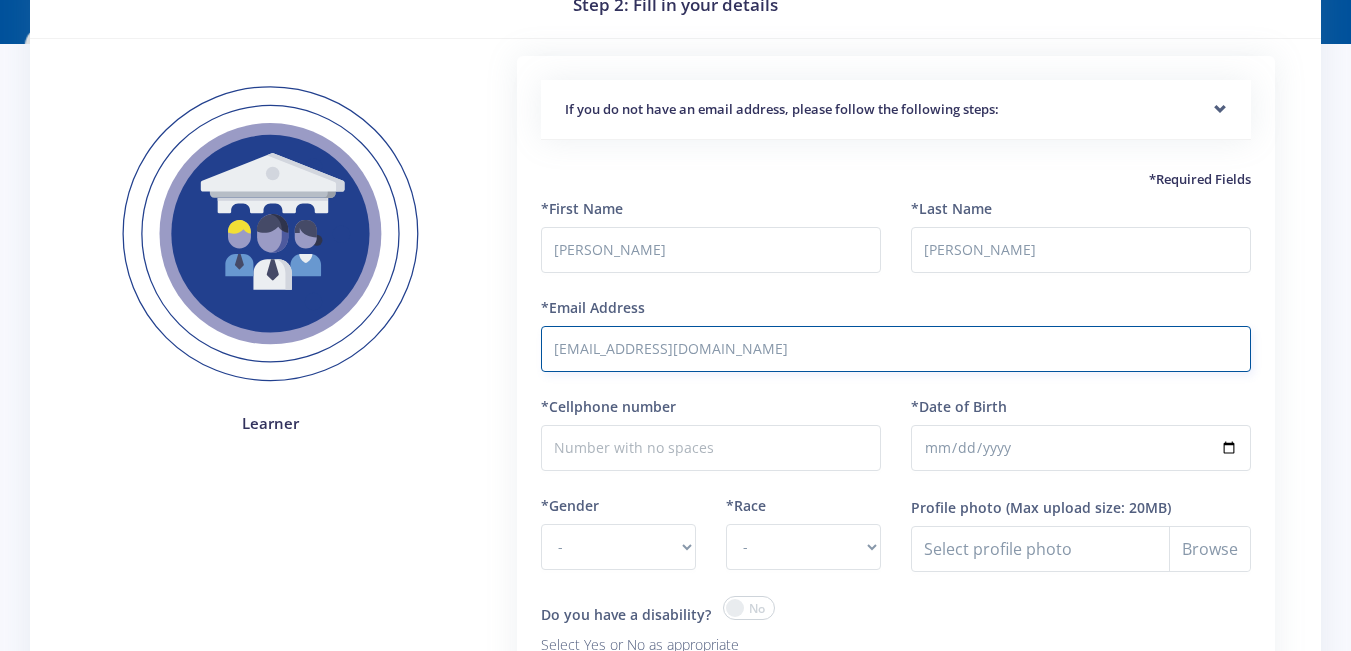 type on "aamirhansrod09@gmail.com" 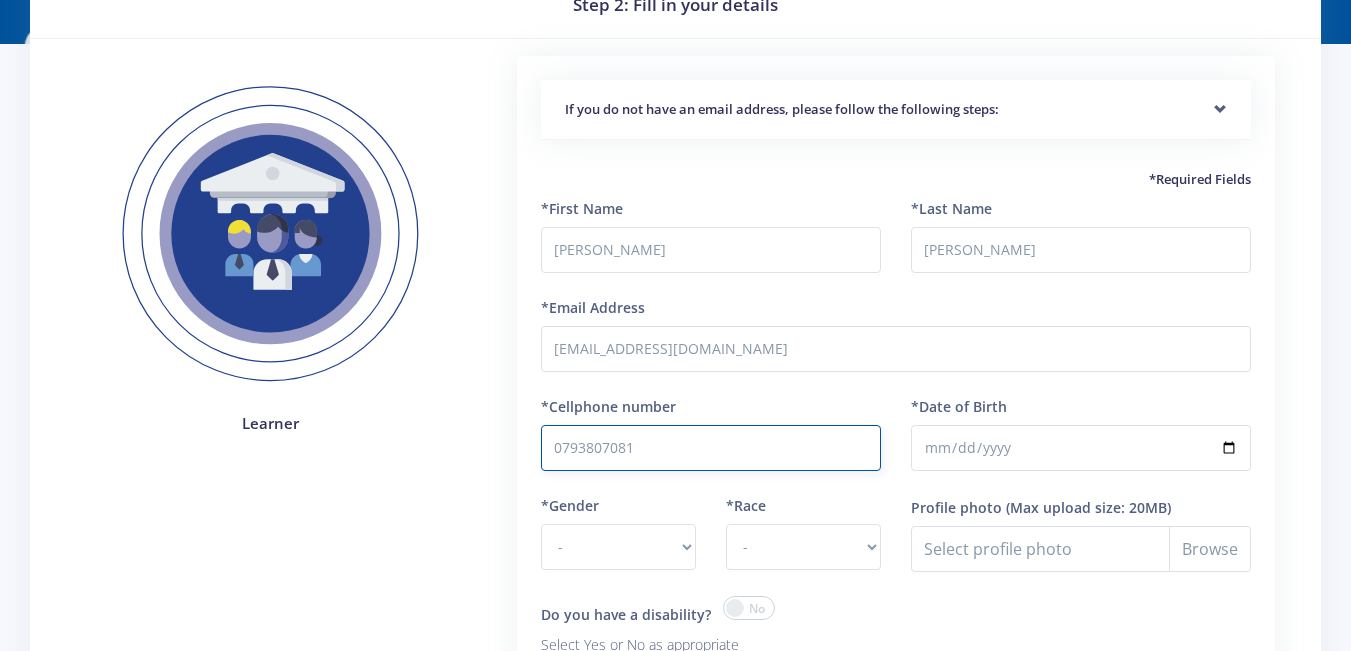 type on "0793807081" 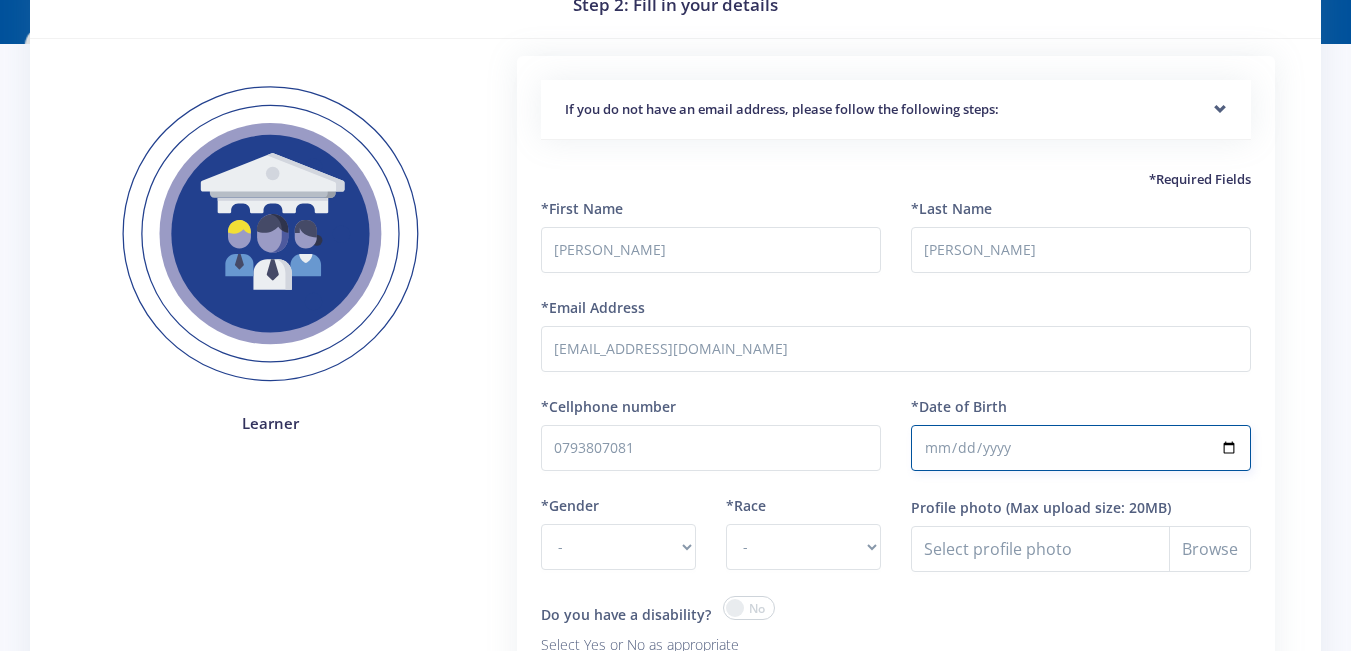 click on "*Date of Birth" at bounding box center (1081, 448) 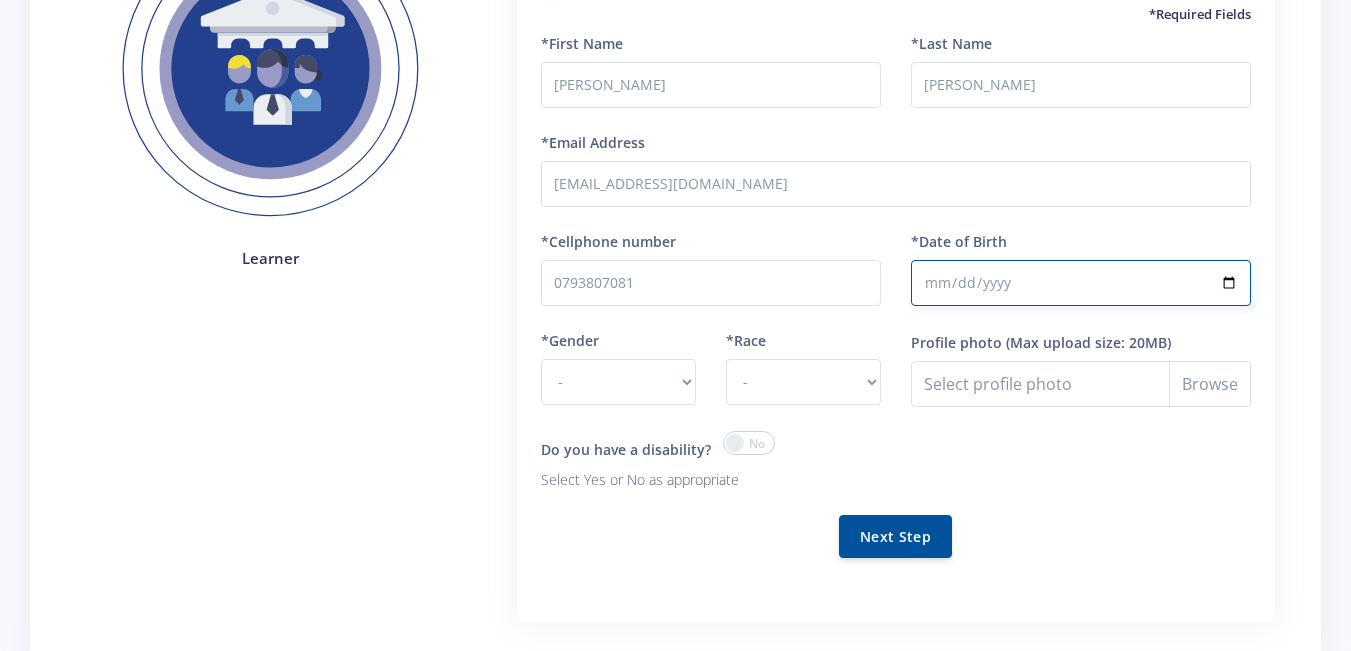 scroll, scrollTop: 300, scrollLeft: 0, axis: vertical 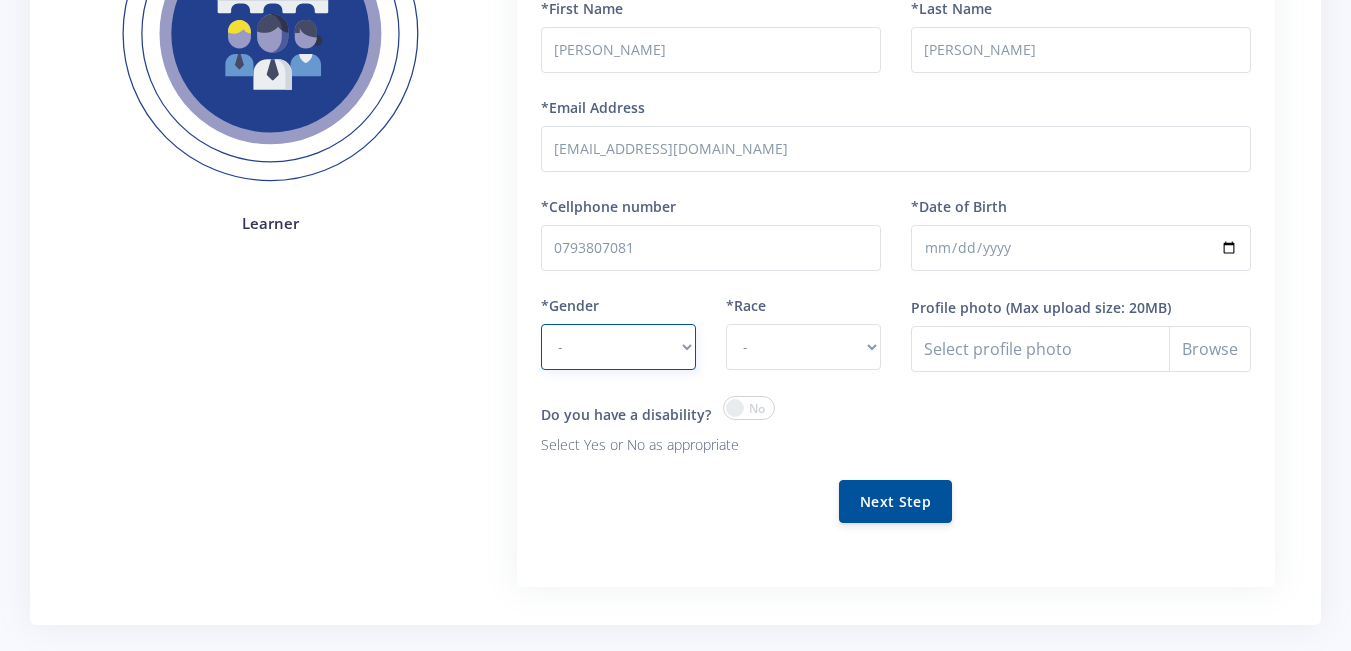 click on "-
Male
Female" at bounding box center (618, 347) 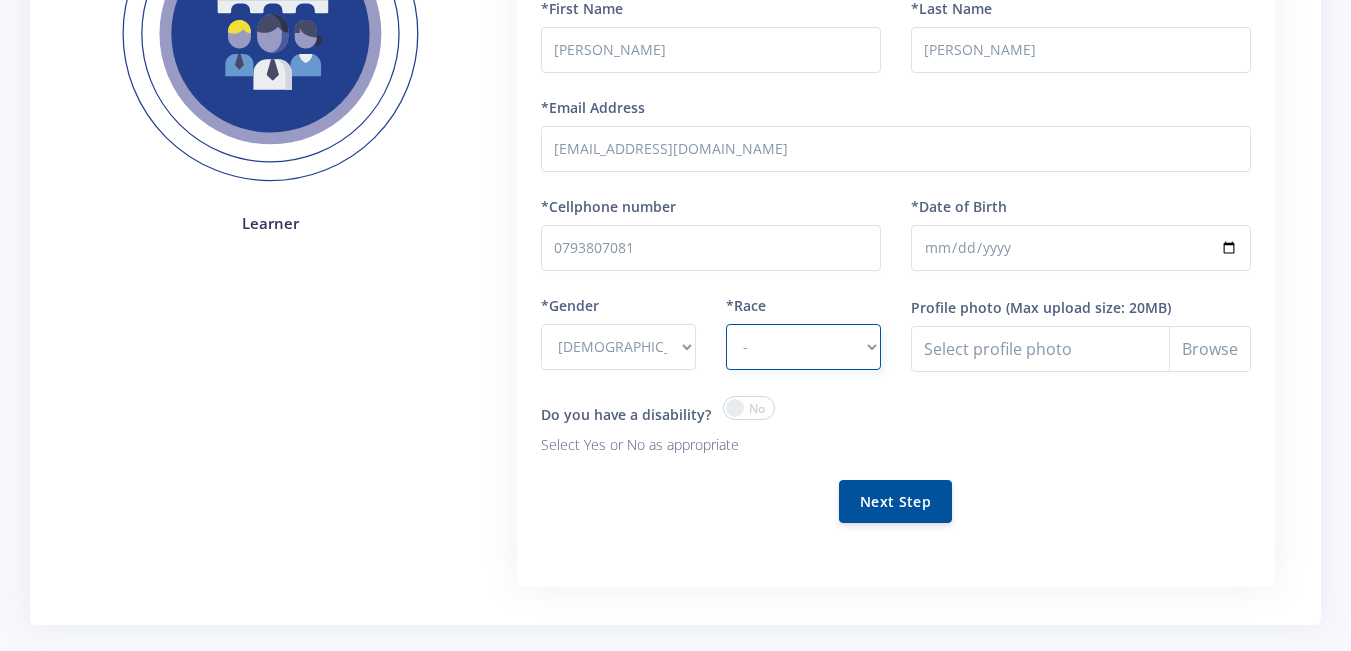 click on "-
African
Asian
Coloured
Indian
White
Other" at bounding box center (803, 347) 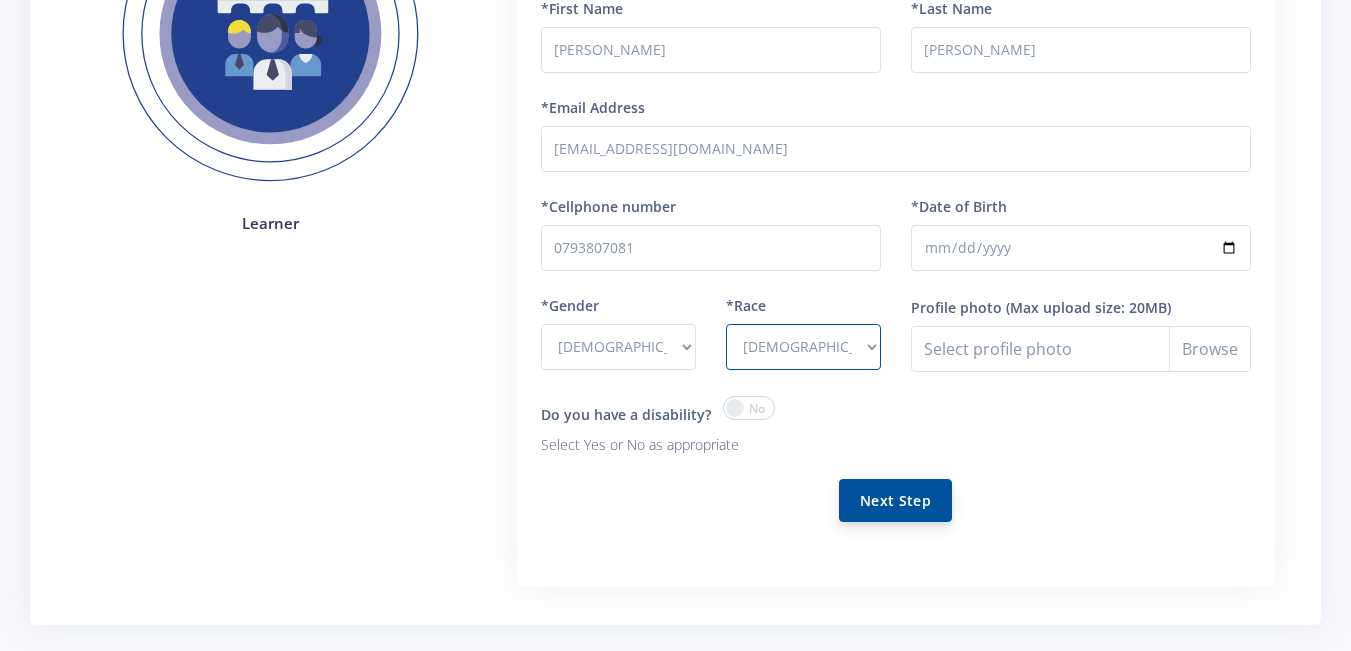click on "Next
Step" at bounding box center [895, 500] 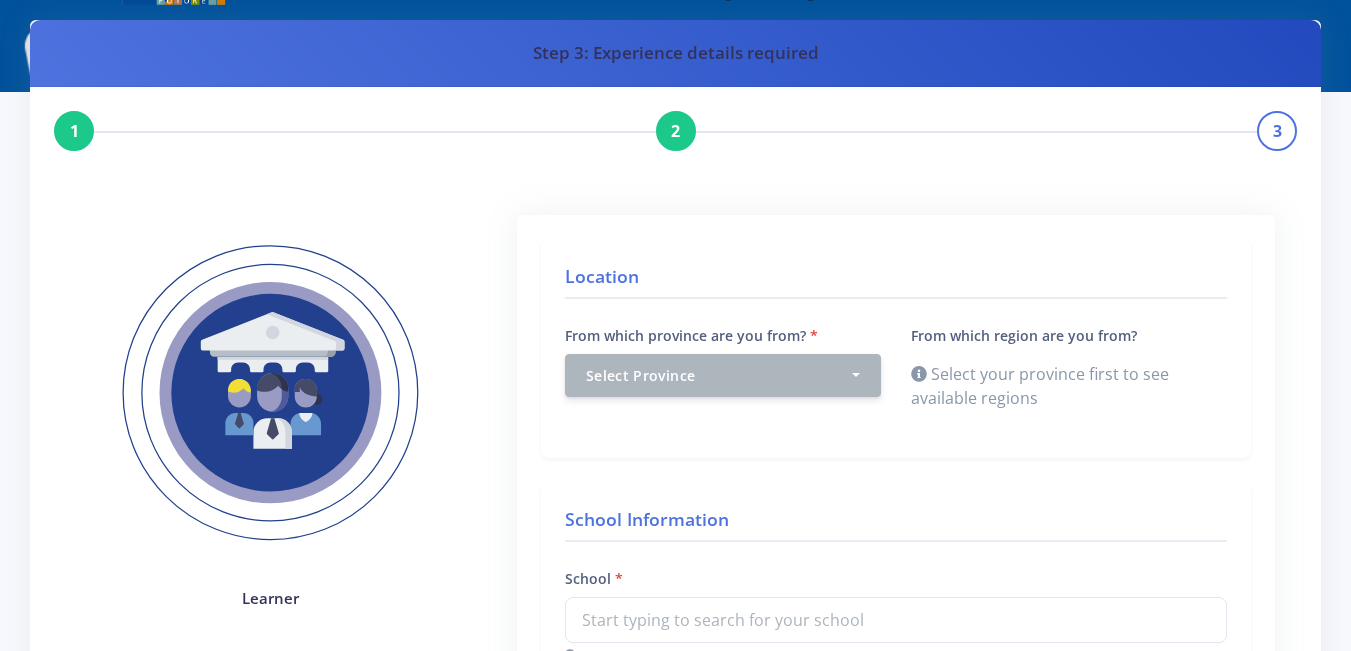 scroll, scrollTop: 100, scrollLeft: 0, axis: vertical 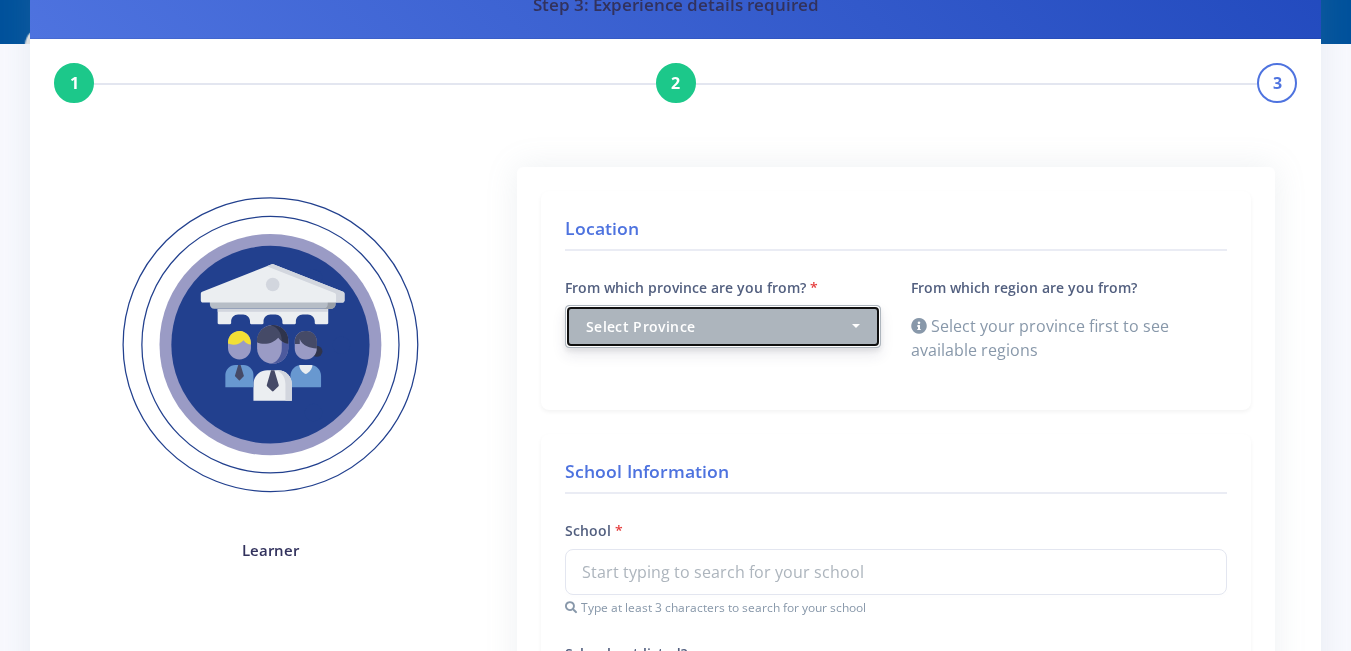 click on "Select Province" at bounding box center [717, 326] 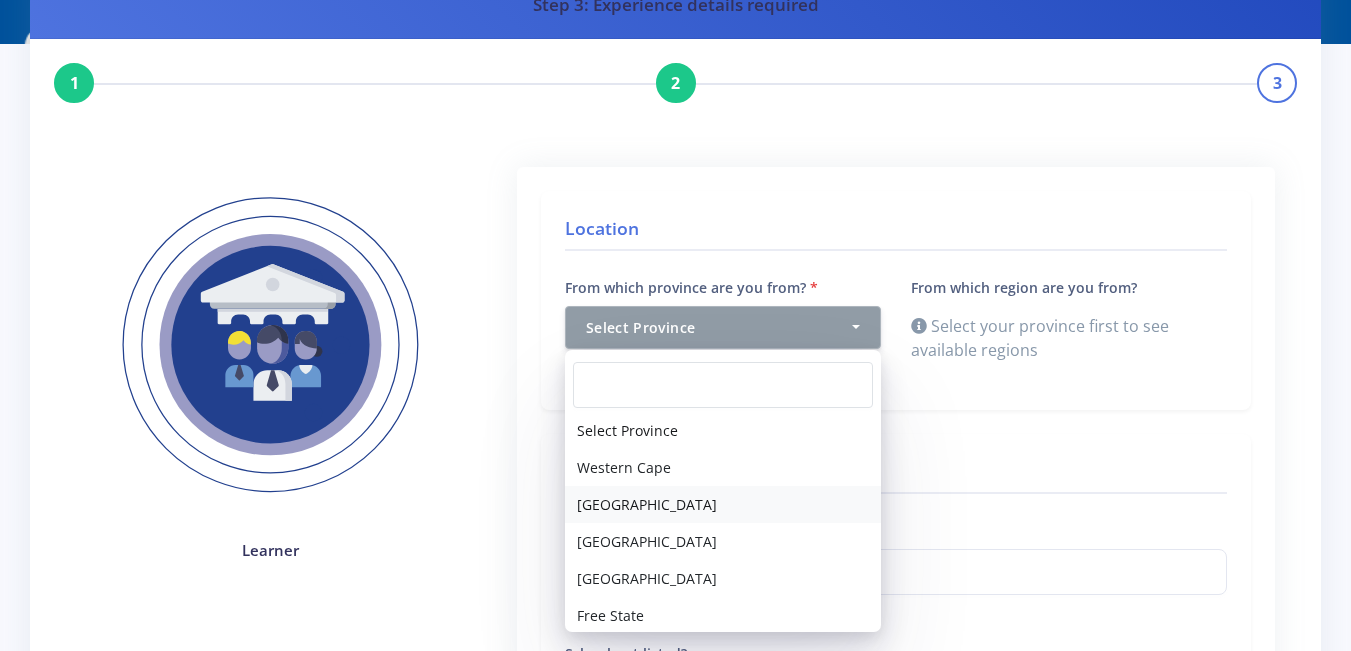 click on "Eastern Cape" at bounding box center [647, 504] 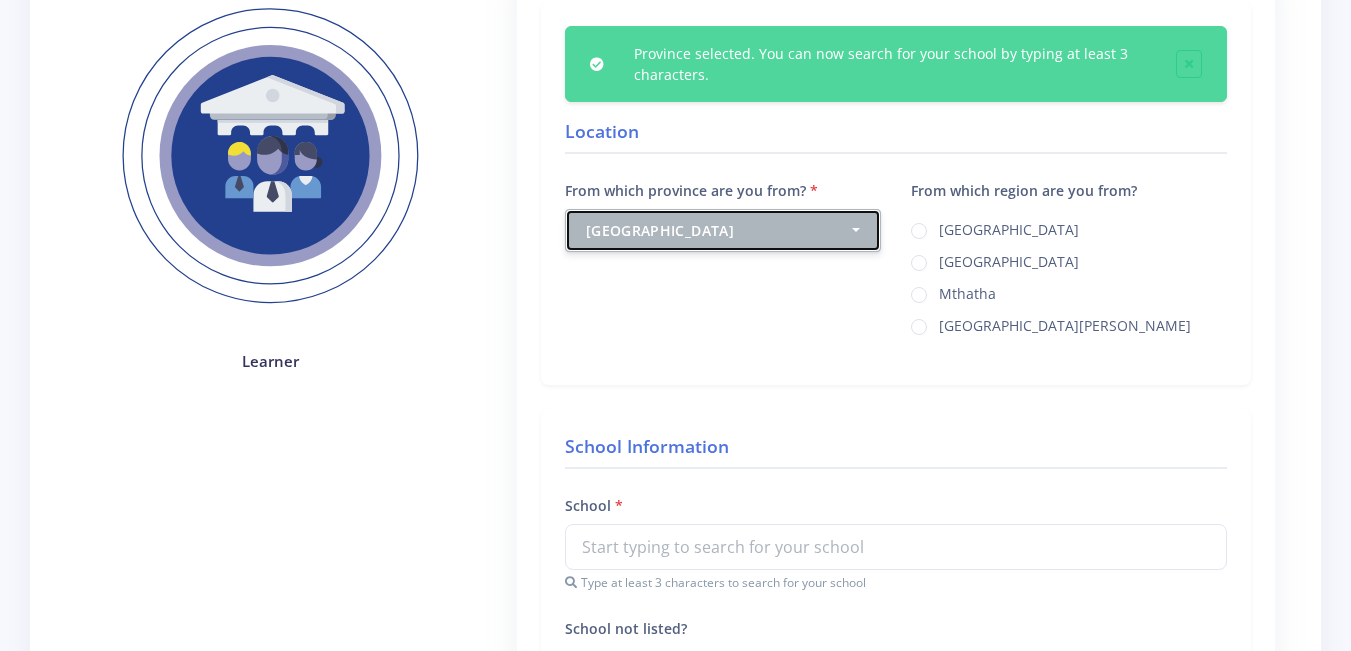 scroll, scrollTop: 300, scrollLeft: 0, axis: vertical 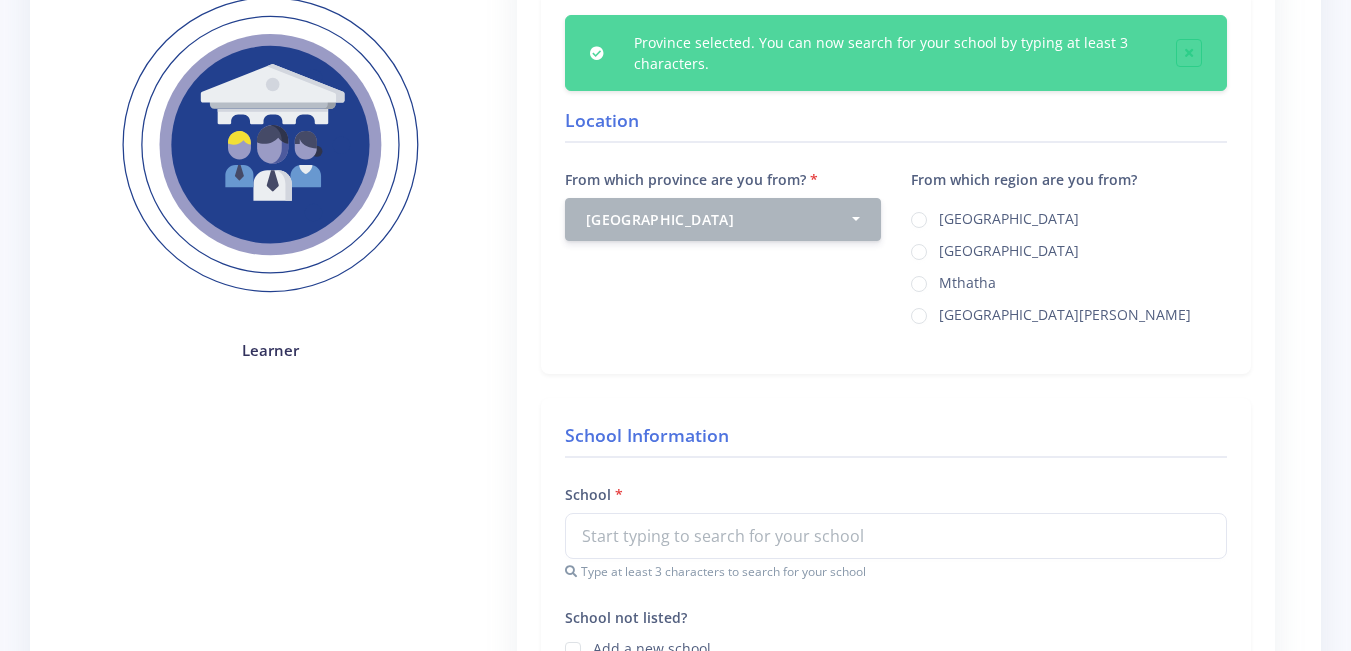 click on "Port Elizabeth" at bounding box center [1065, 312] 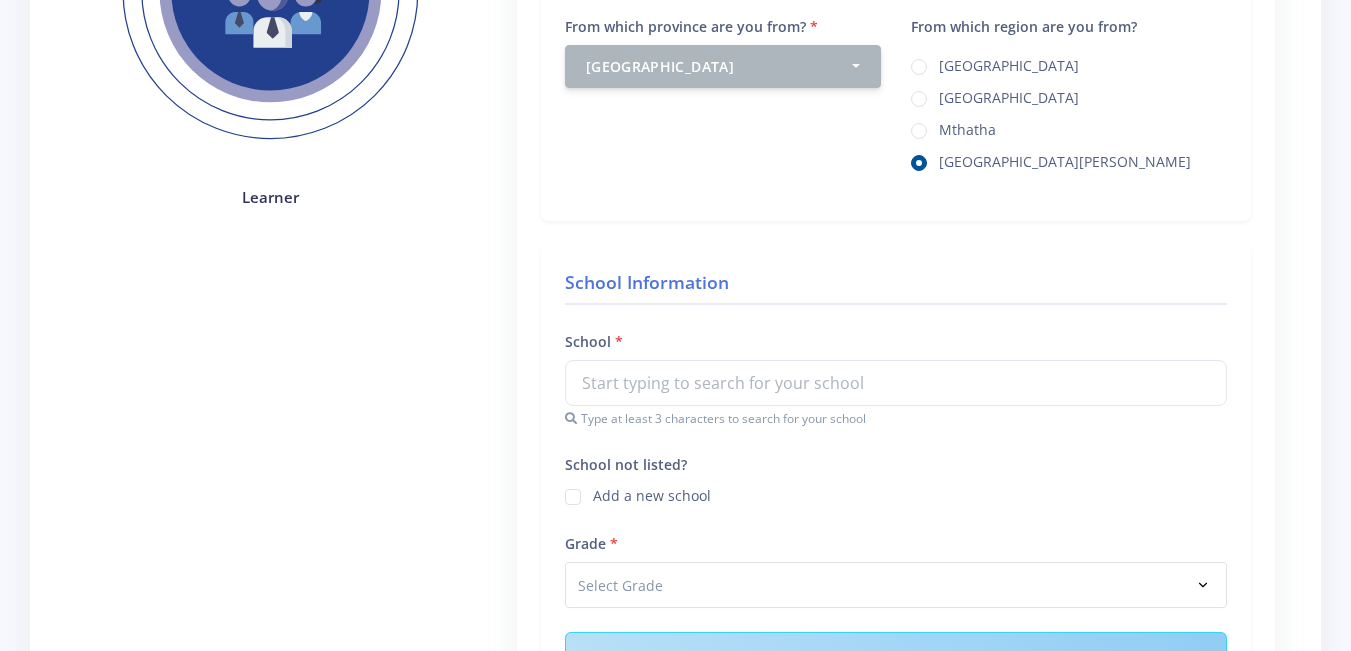 scroll, scrollTop: 500, scrollLeft: 0, axis: vertical 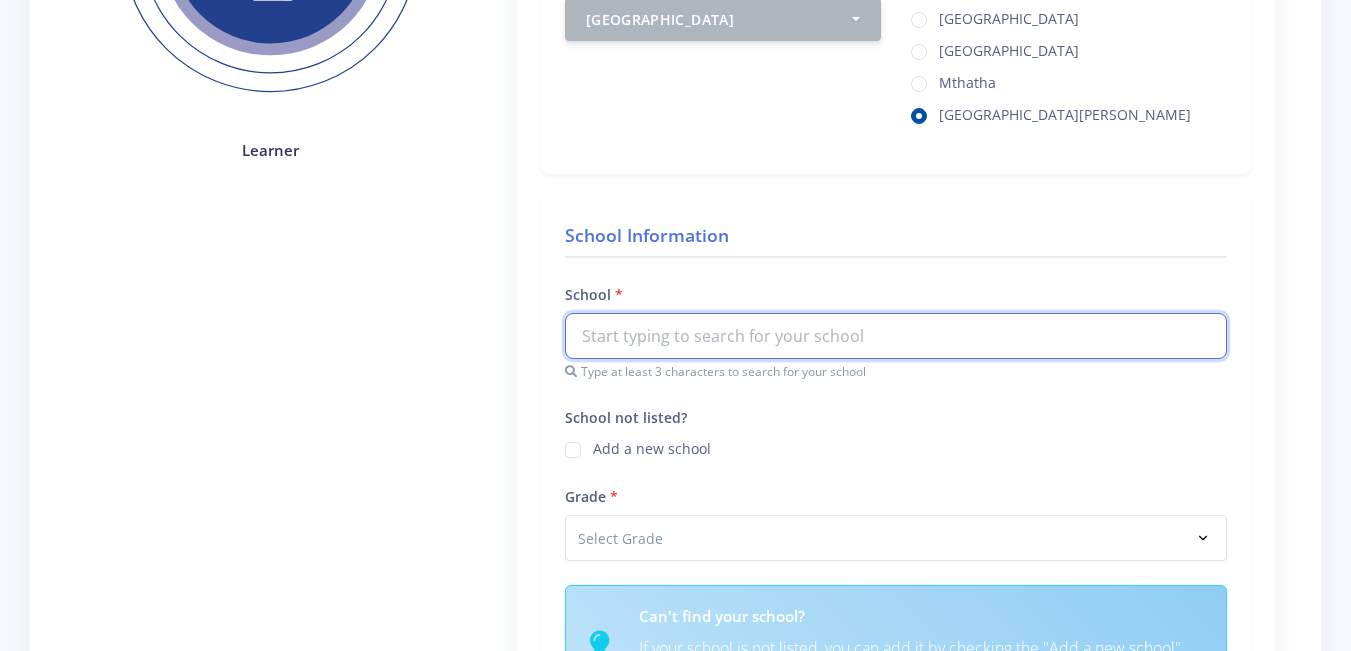 click at bounding box center (896, 336) 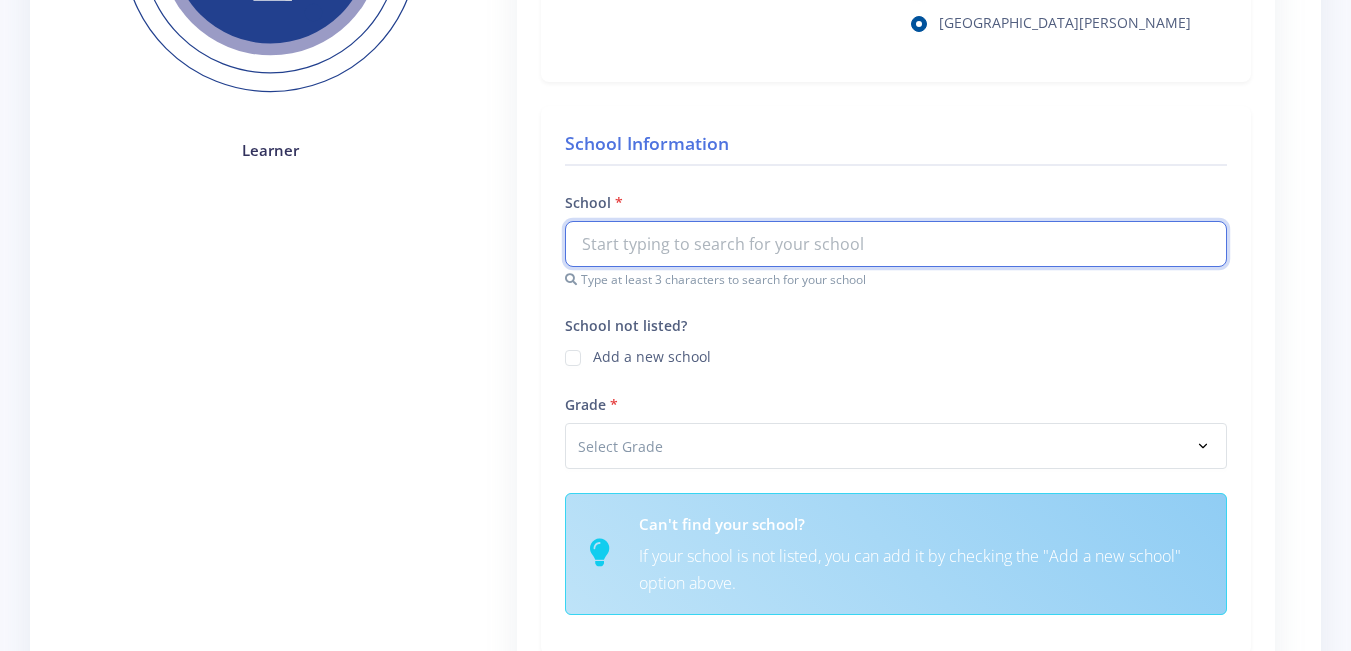 click at bounding box center (896, 244) 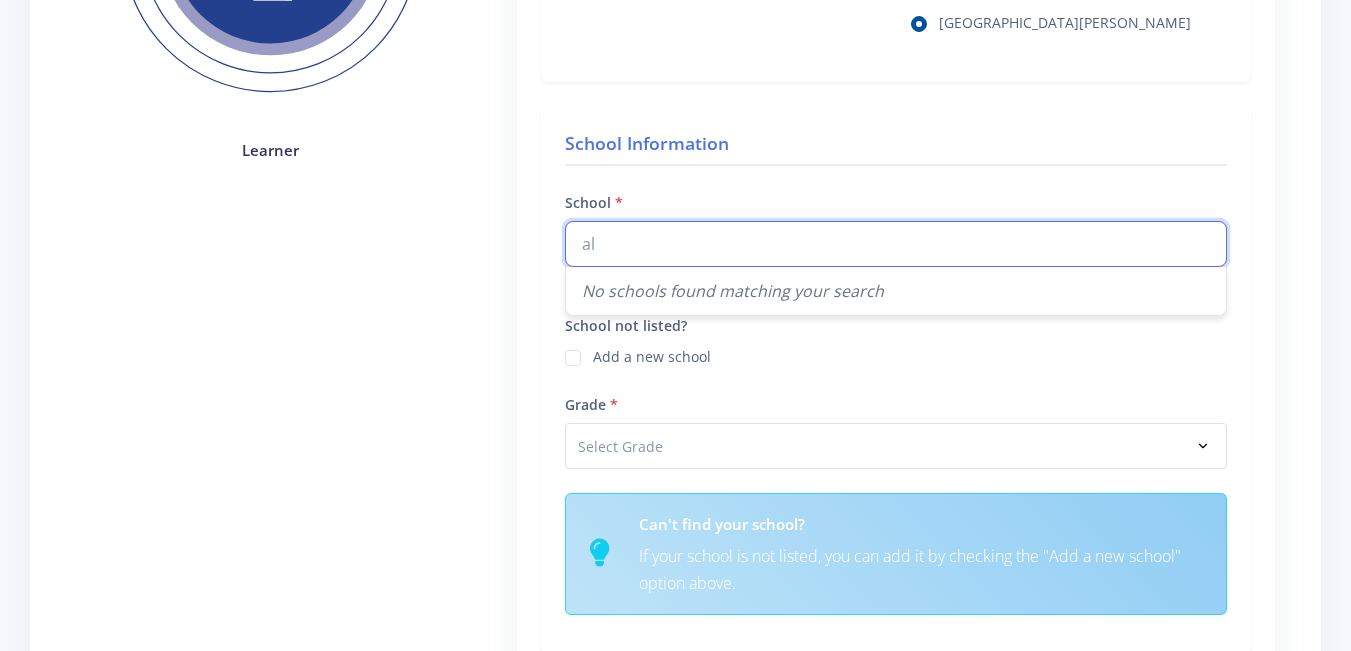 type on "a" 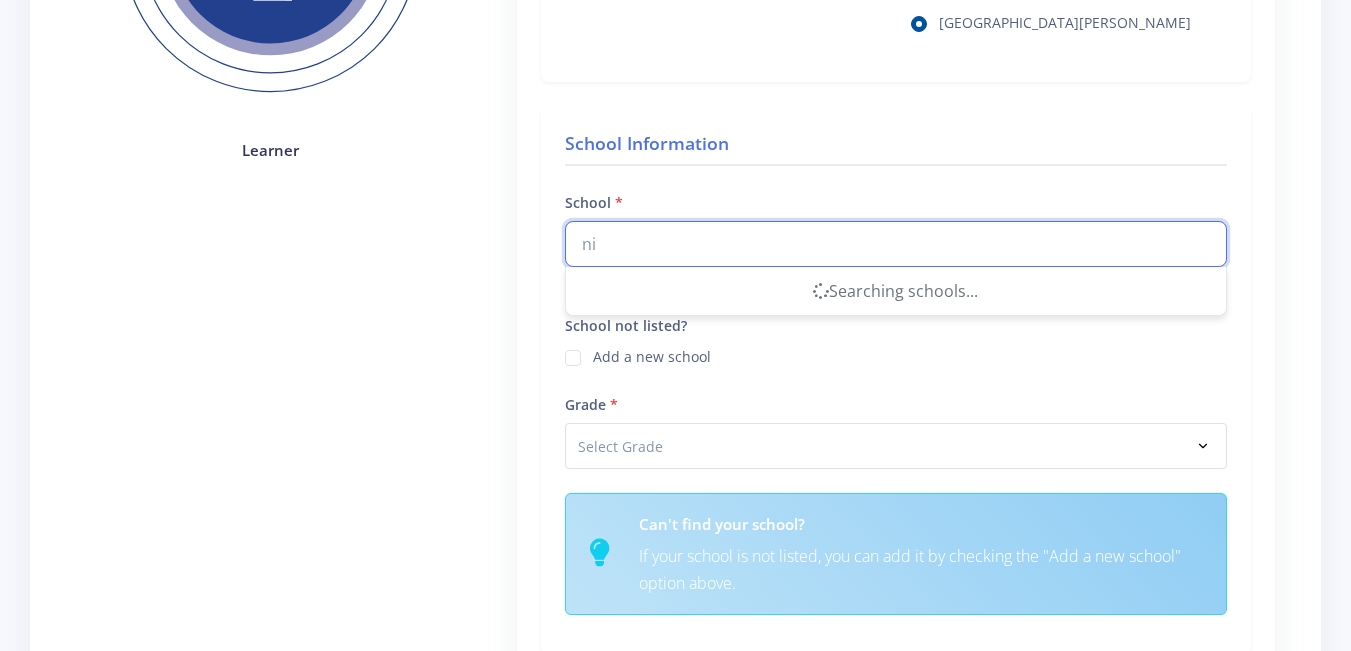 type on "n" 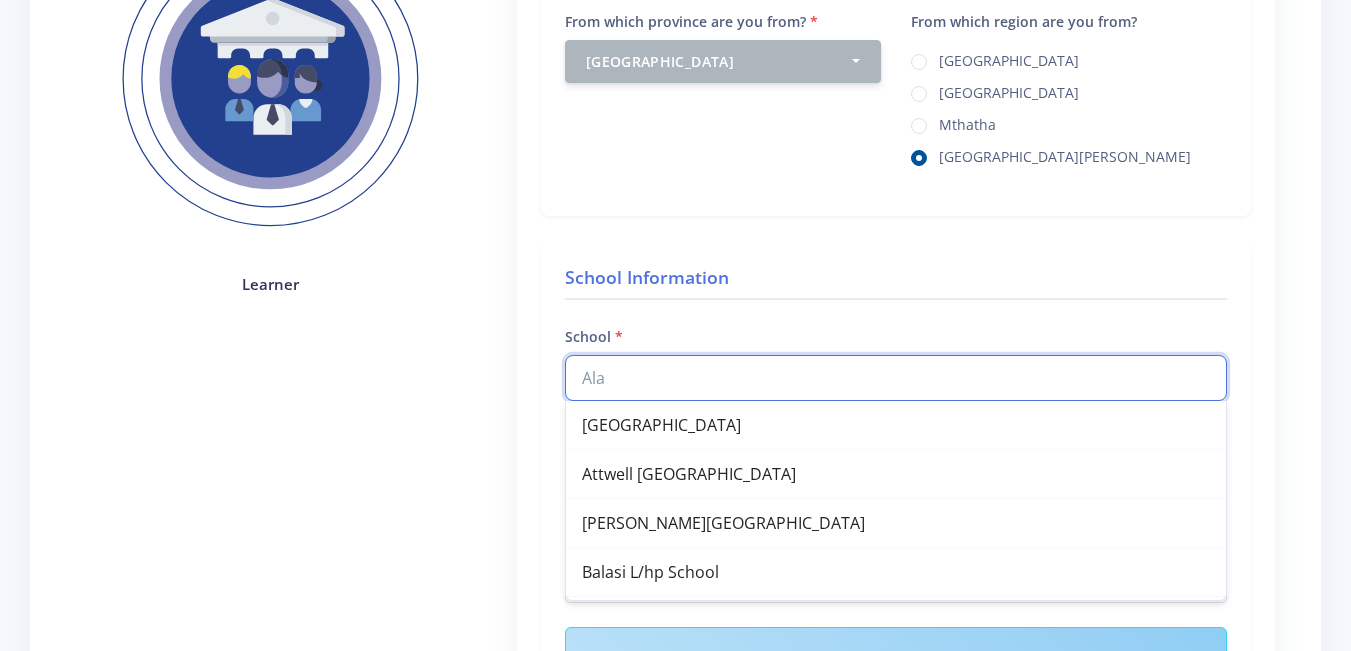 scroll, scrollTop: 500, scrollLeft: 0, axis: vertical 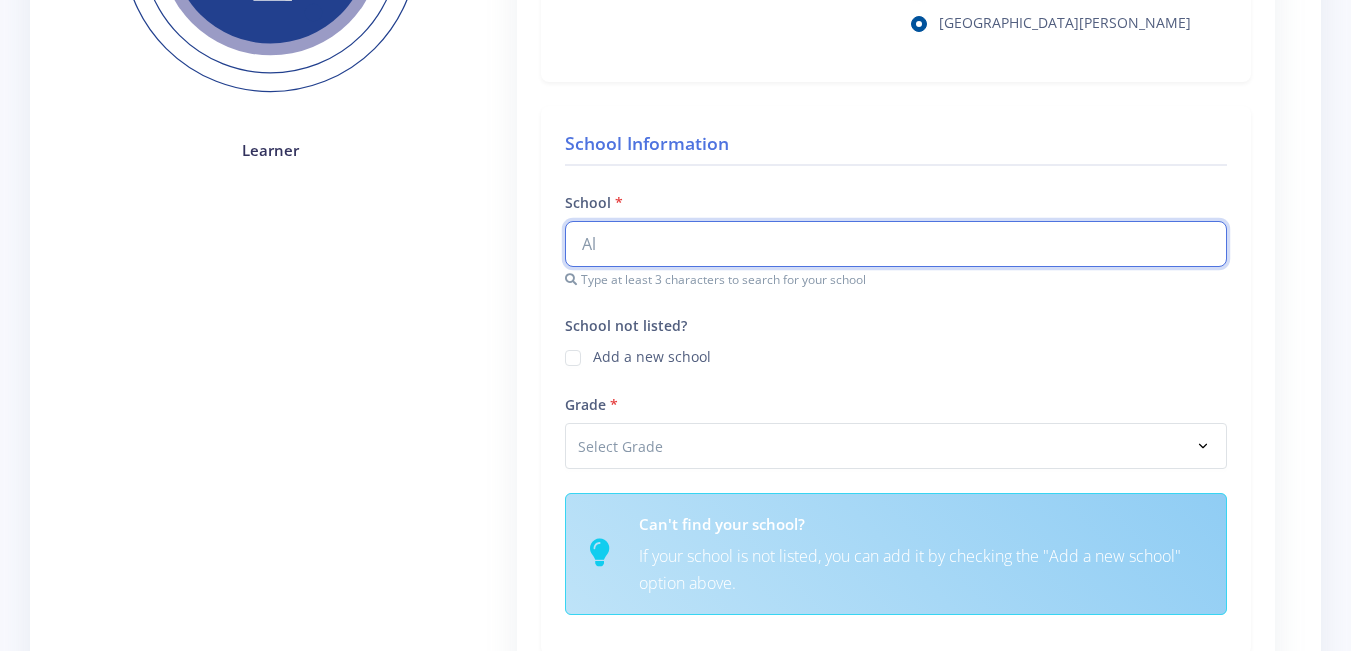 type on "A" 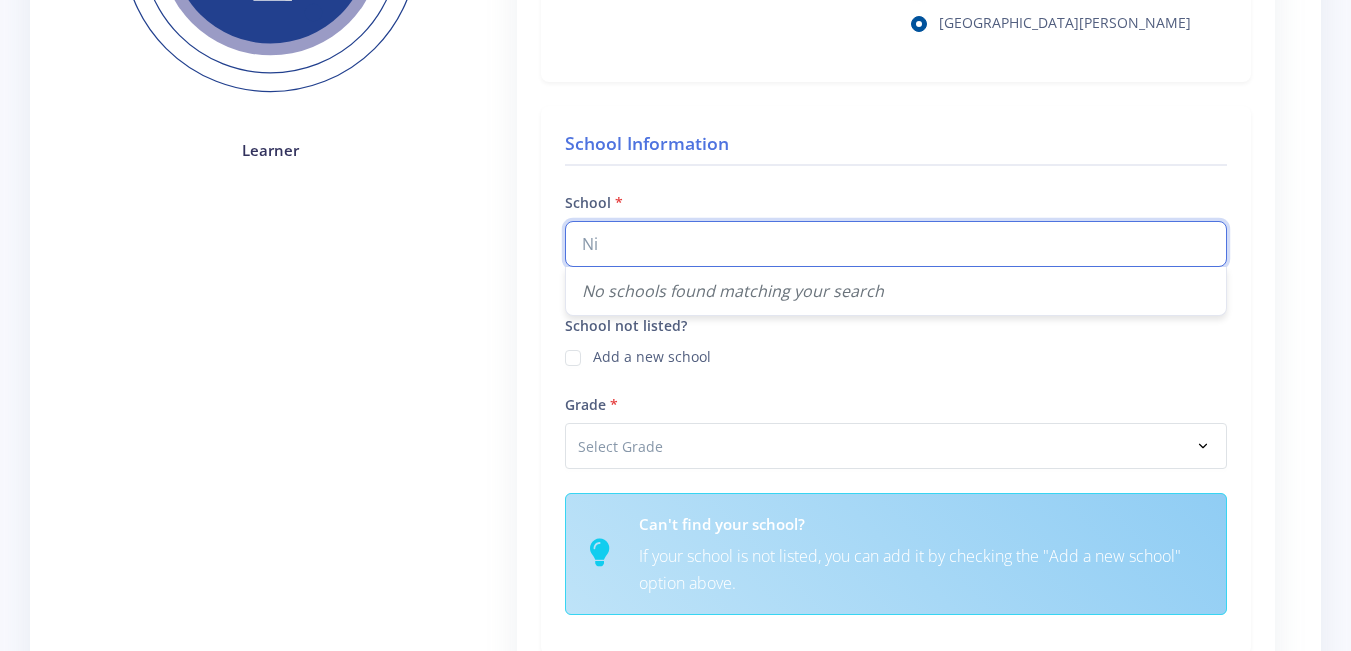 type on "N" 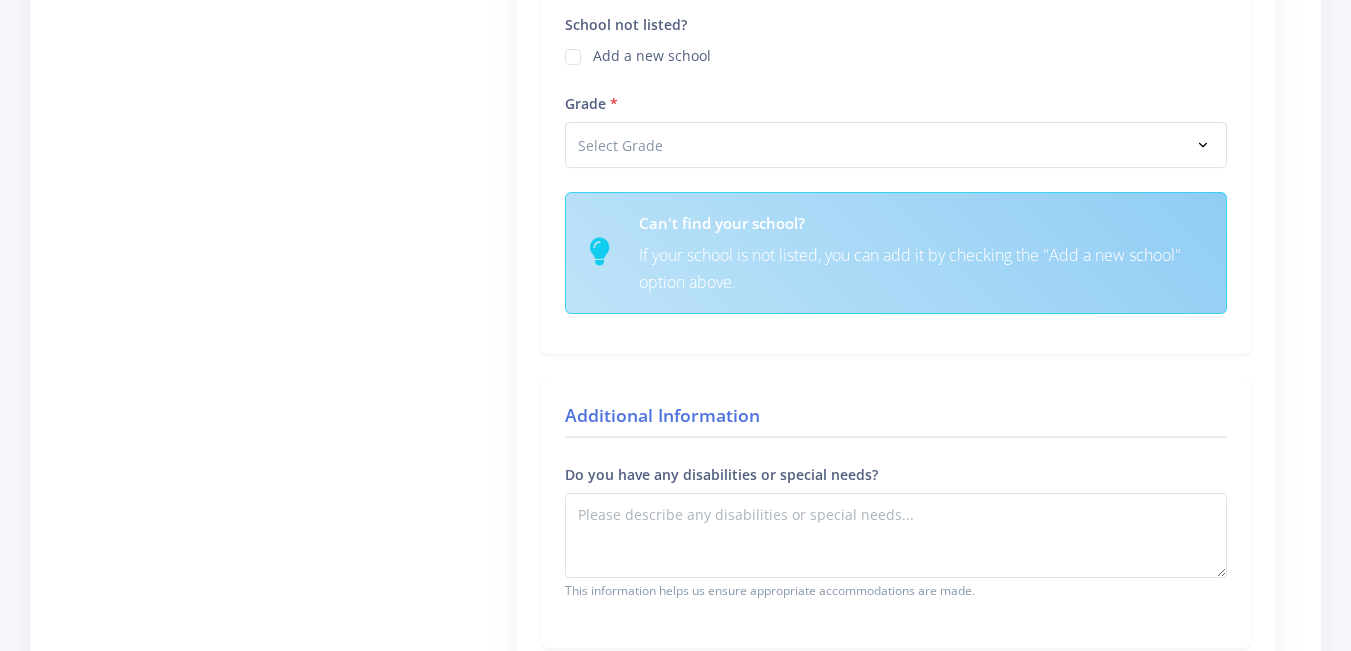 scroll, scrollTop: 800, scrollLeft: 0, axis: vertical 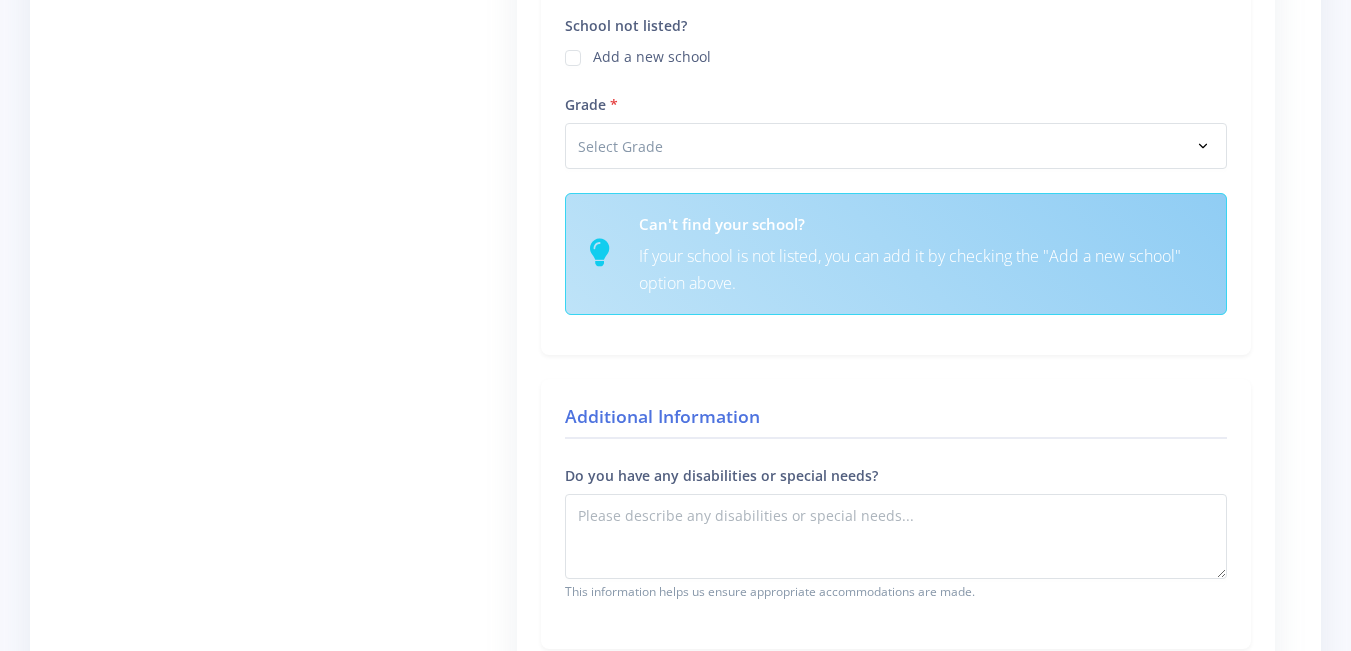 type on "A" 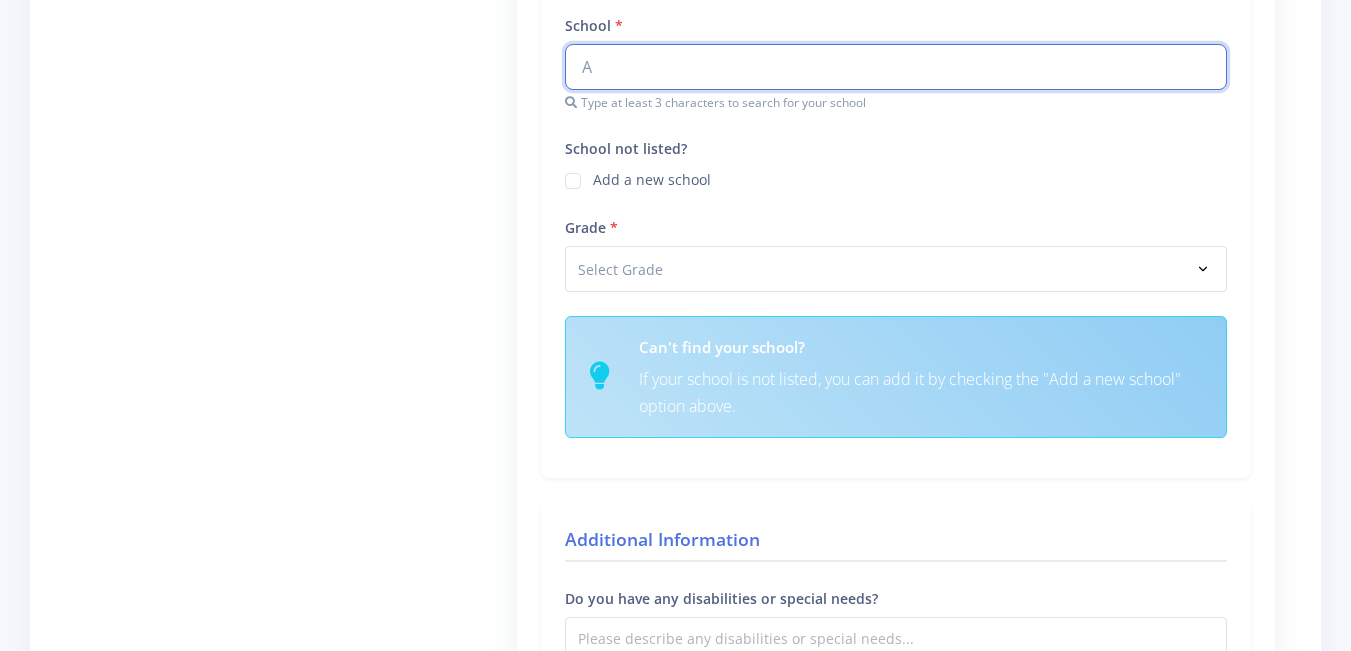 scroll, scrollTop: 700, scrollLeft: 0, axis: vertical 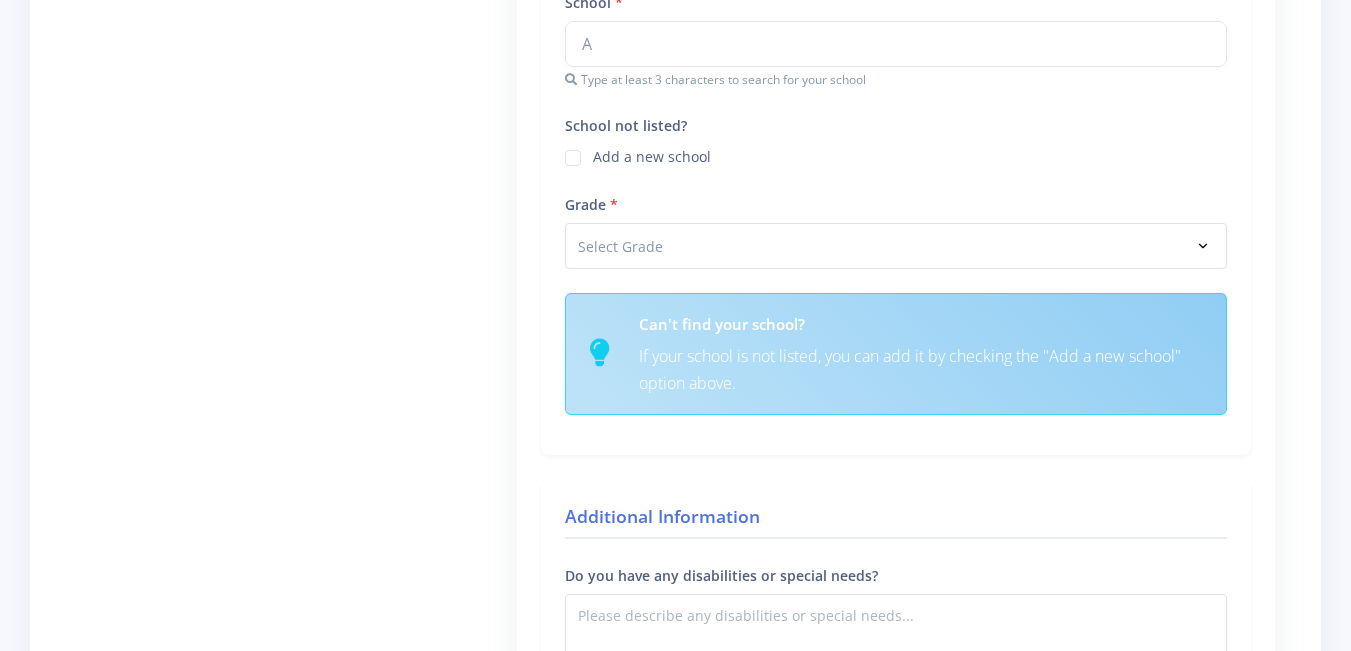 click on "If your school is not listed, you can add it by checking the "Add a new school" option above." at bounding box center [920, 370] 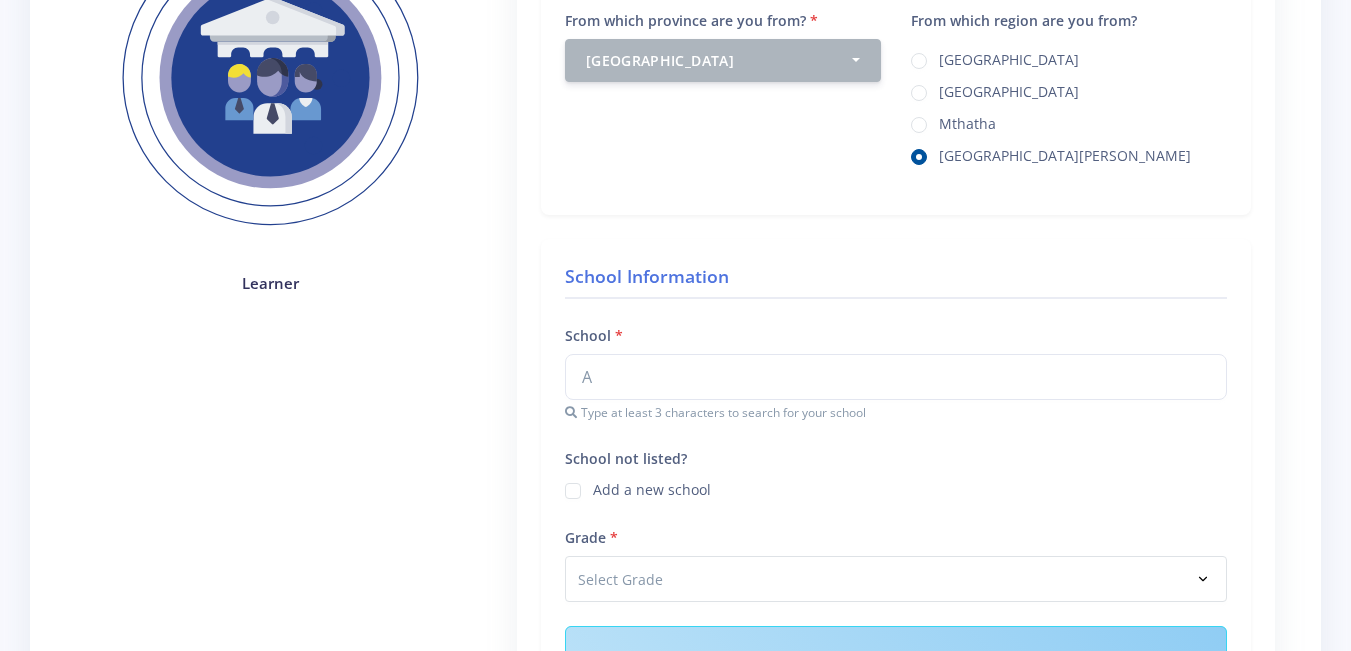 scroll, scrollTop: 400, scrollLeft: 0, axis: vertical 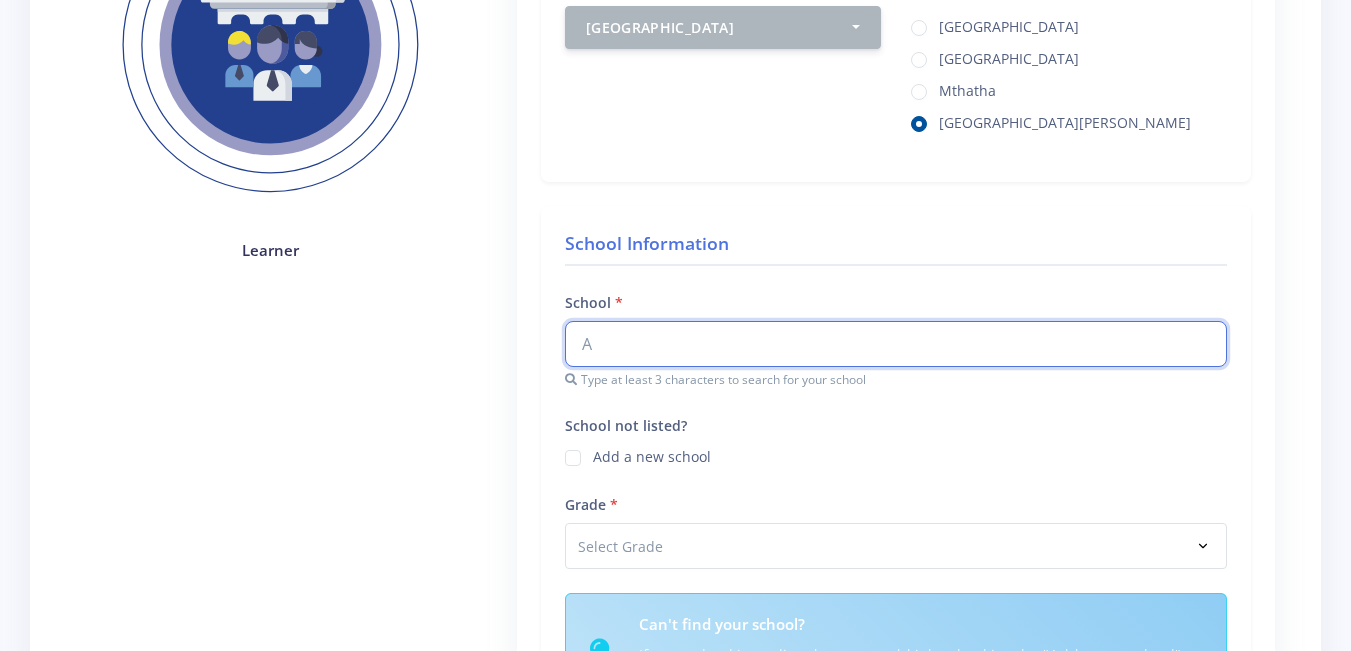 click on "A" at bounding box center (896, 344) 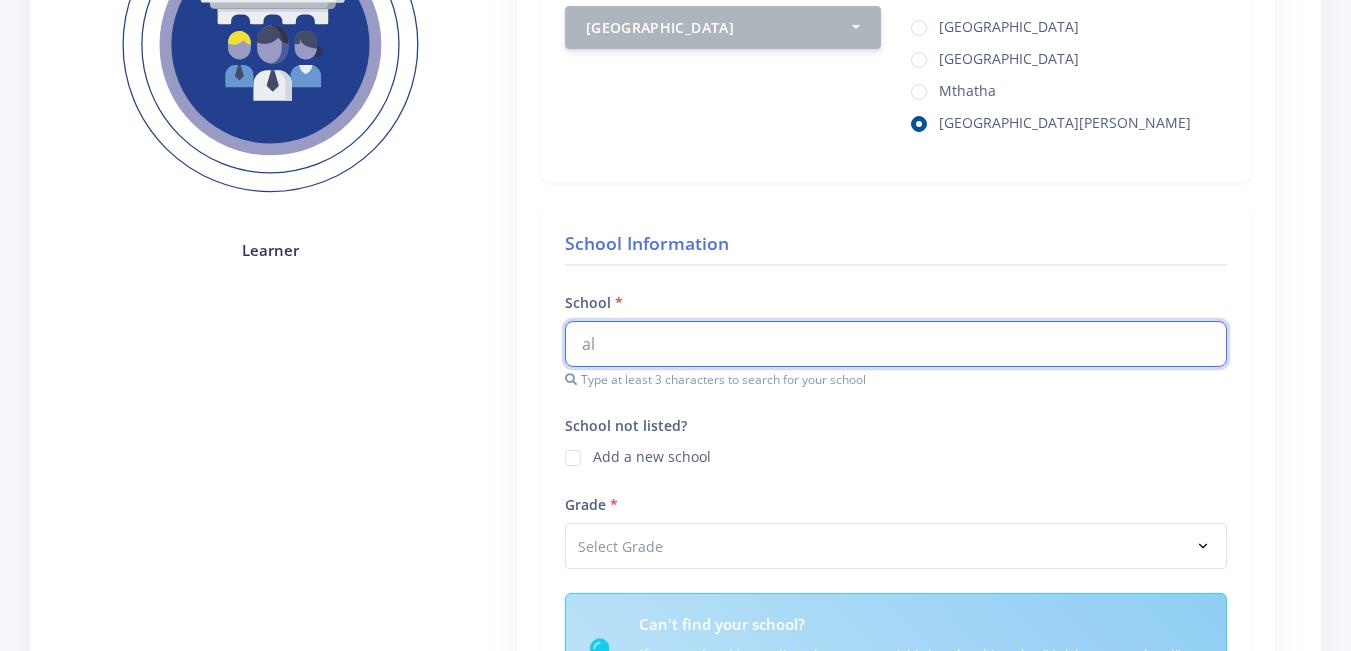 type on "a" 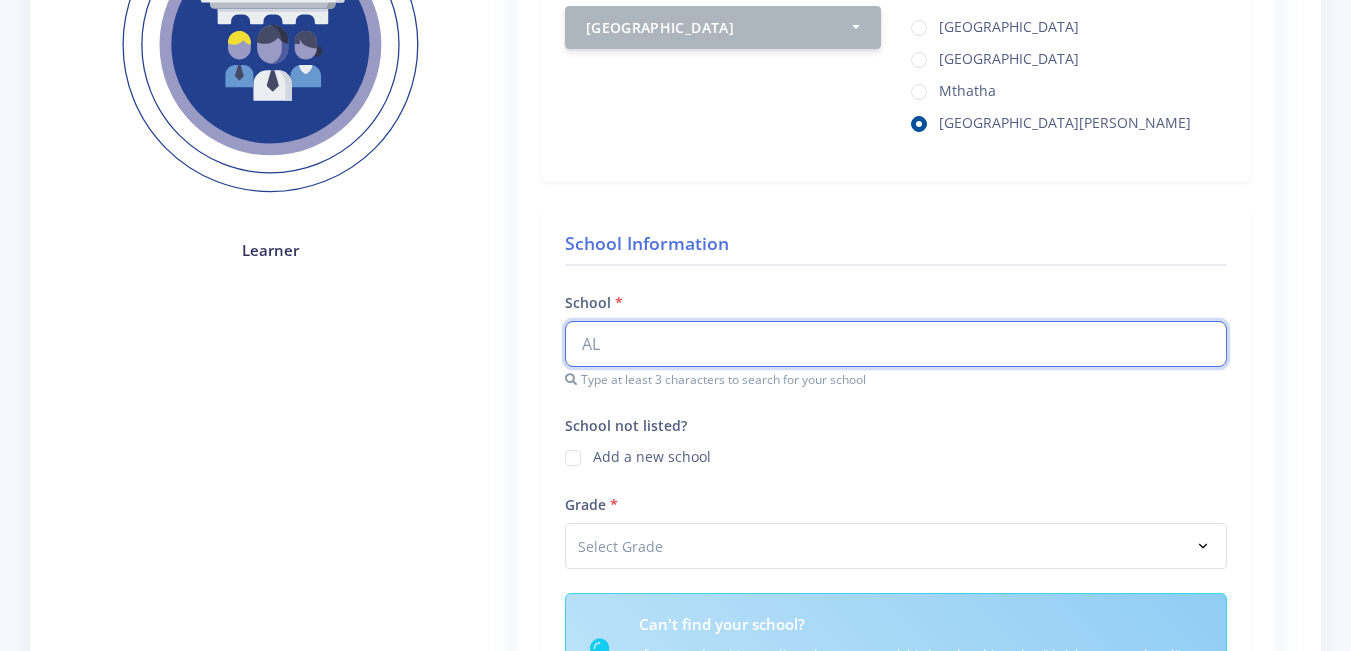 type on "A" 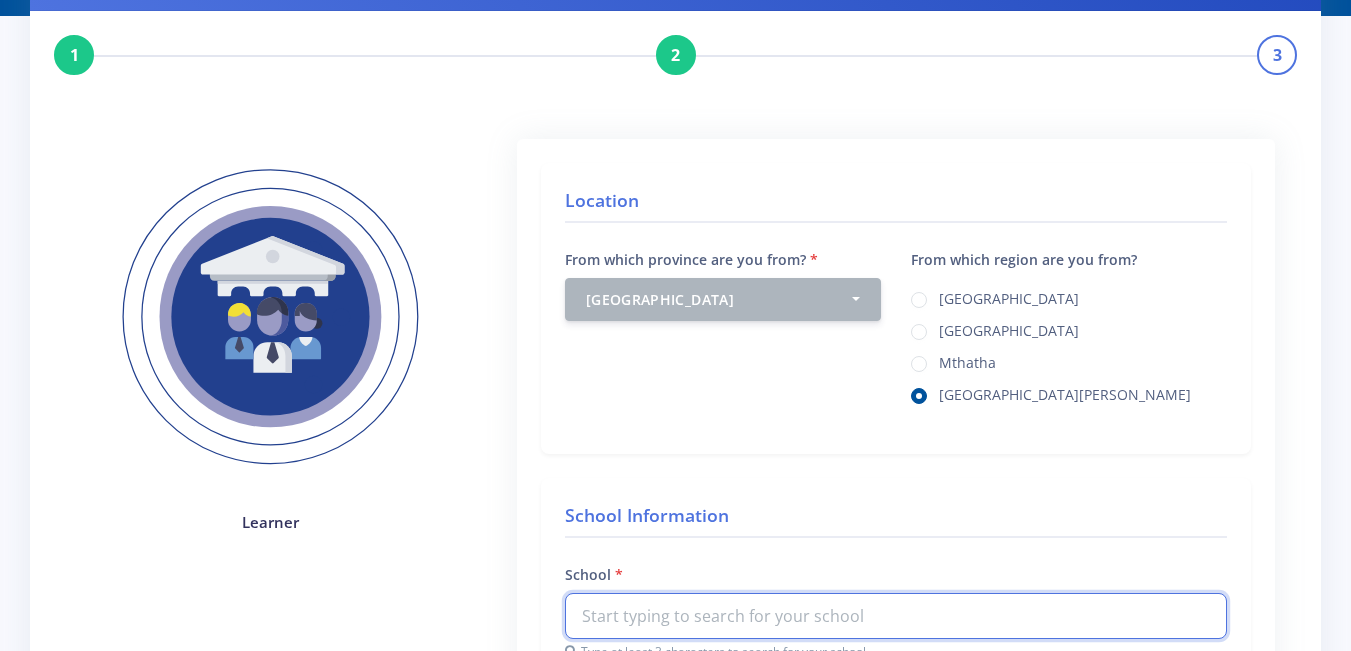 scroll, scrollTop: 100, scrollLeft: 0, axis: vertical 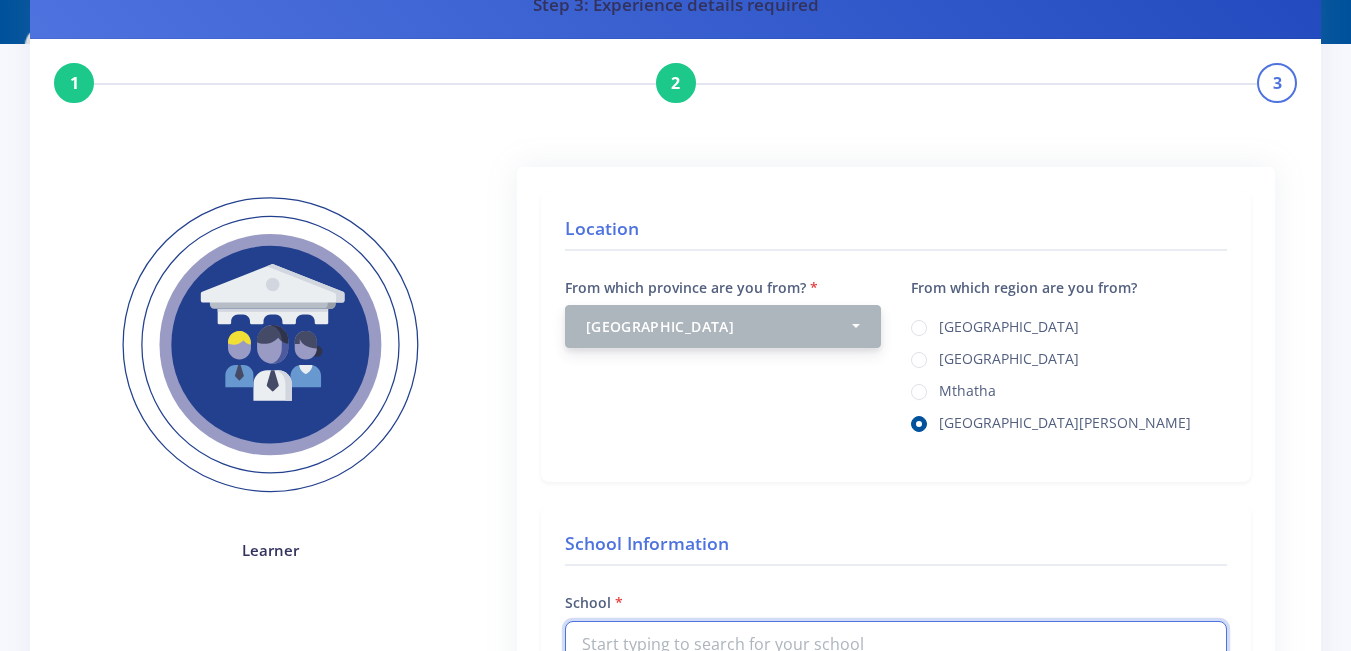 type 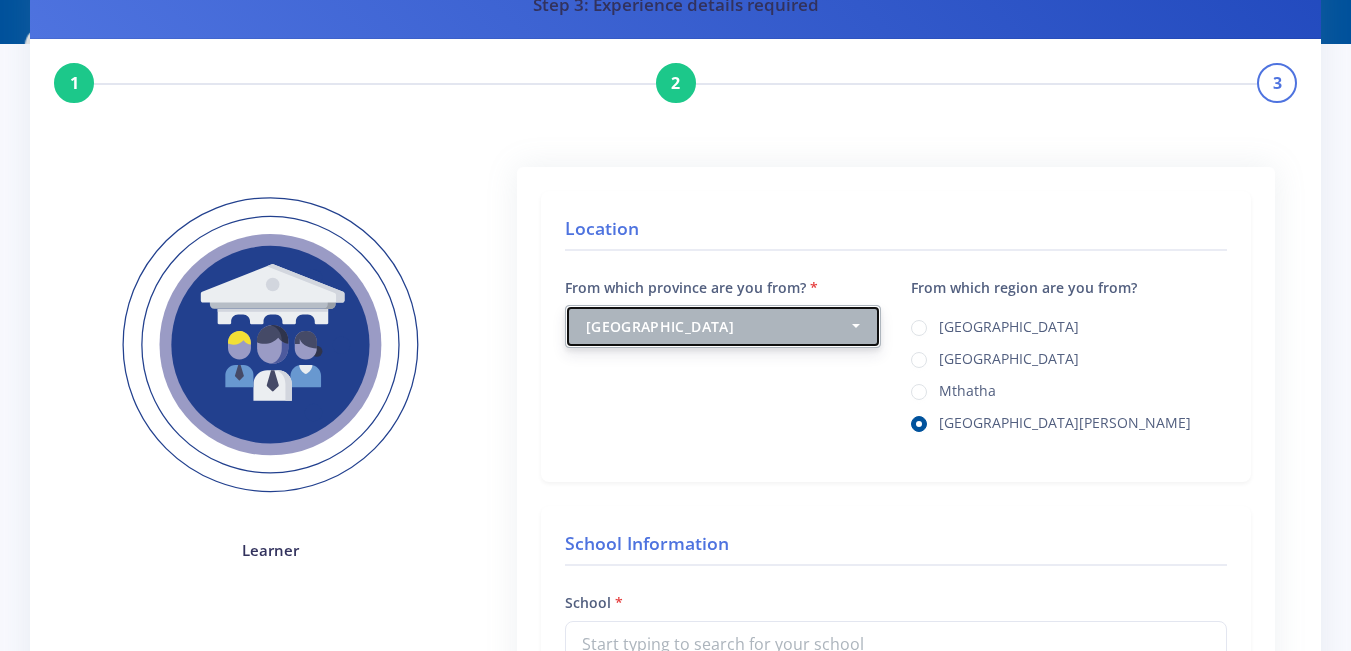 click on "Eastern Cape" at bounding box center (717, 326) 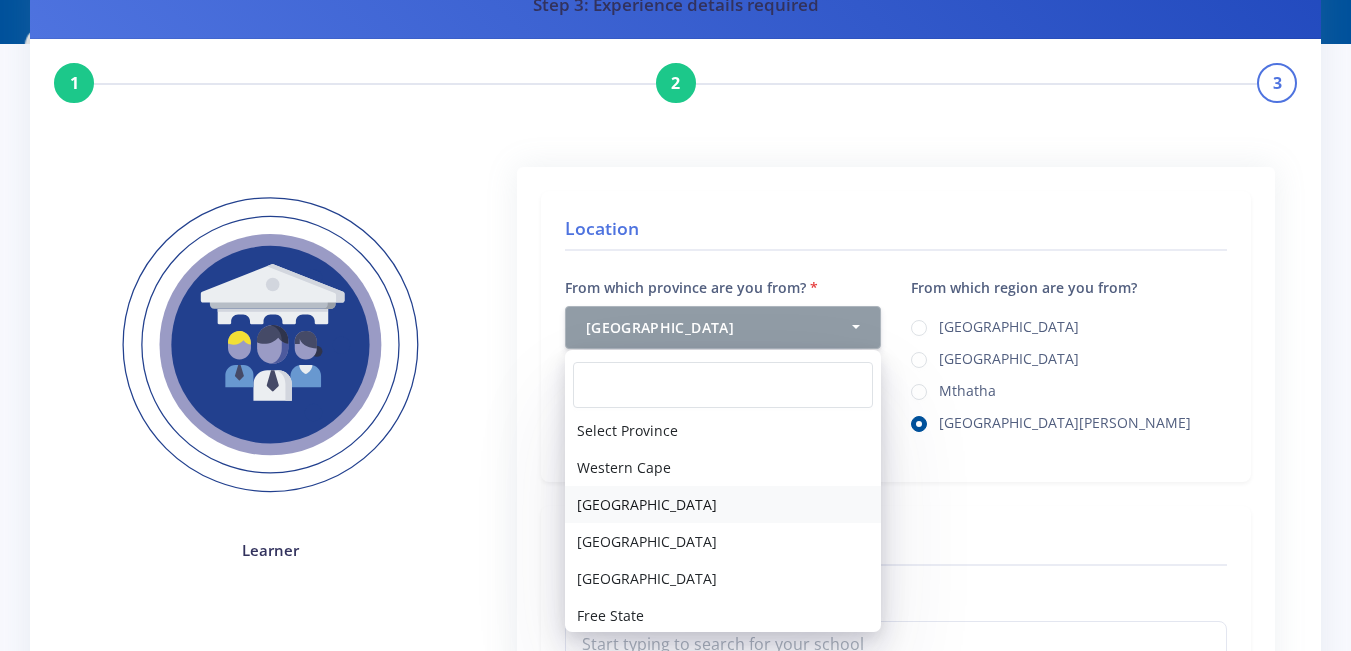 click on "Eastern Cape" at bounding box center [647, 504] 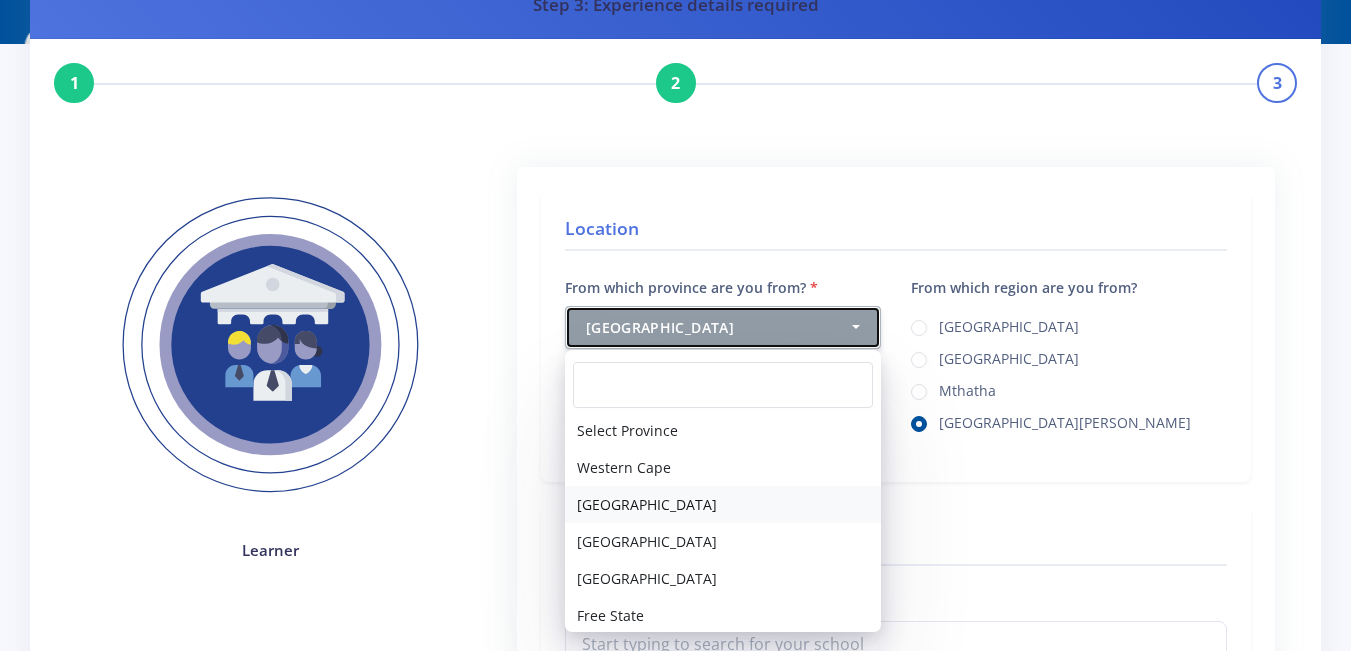 select on "2" 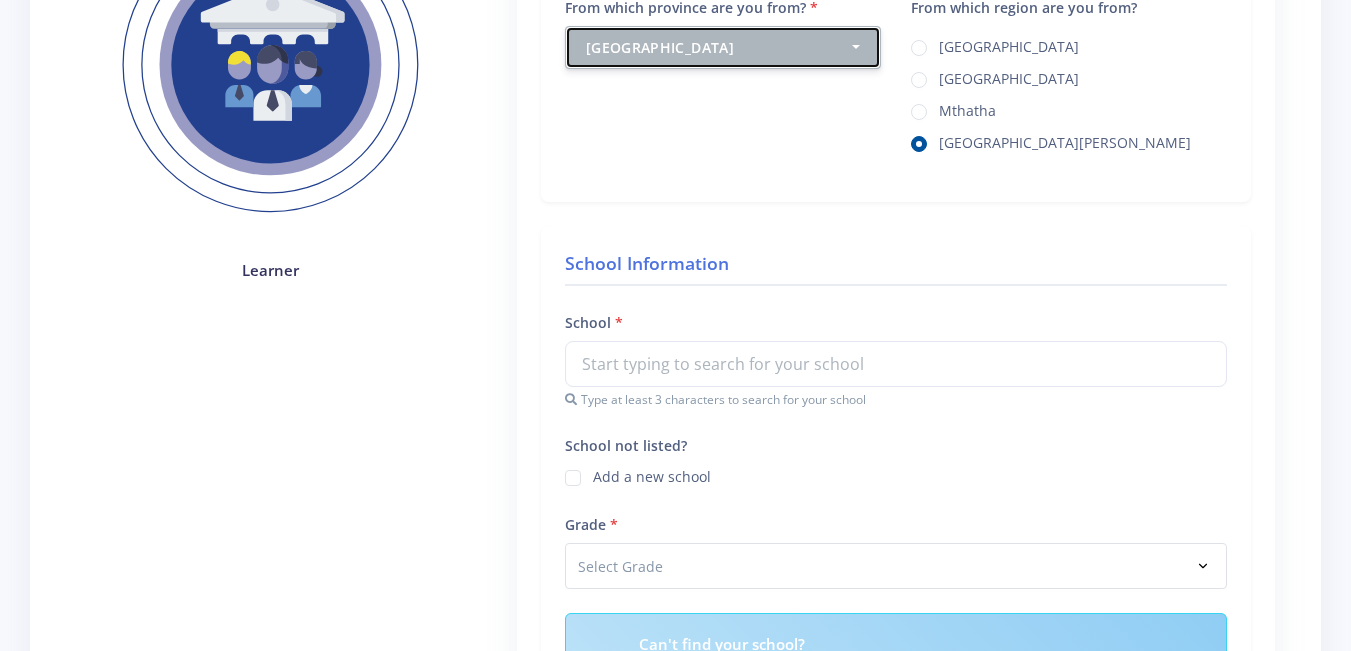 scroll, scrollTop: 400, scrollLeft: 0, axis: vertical 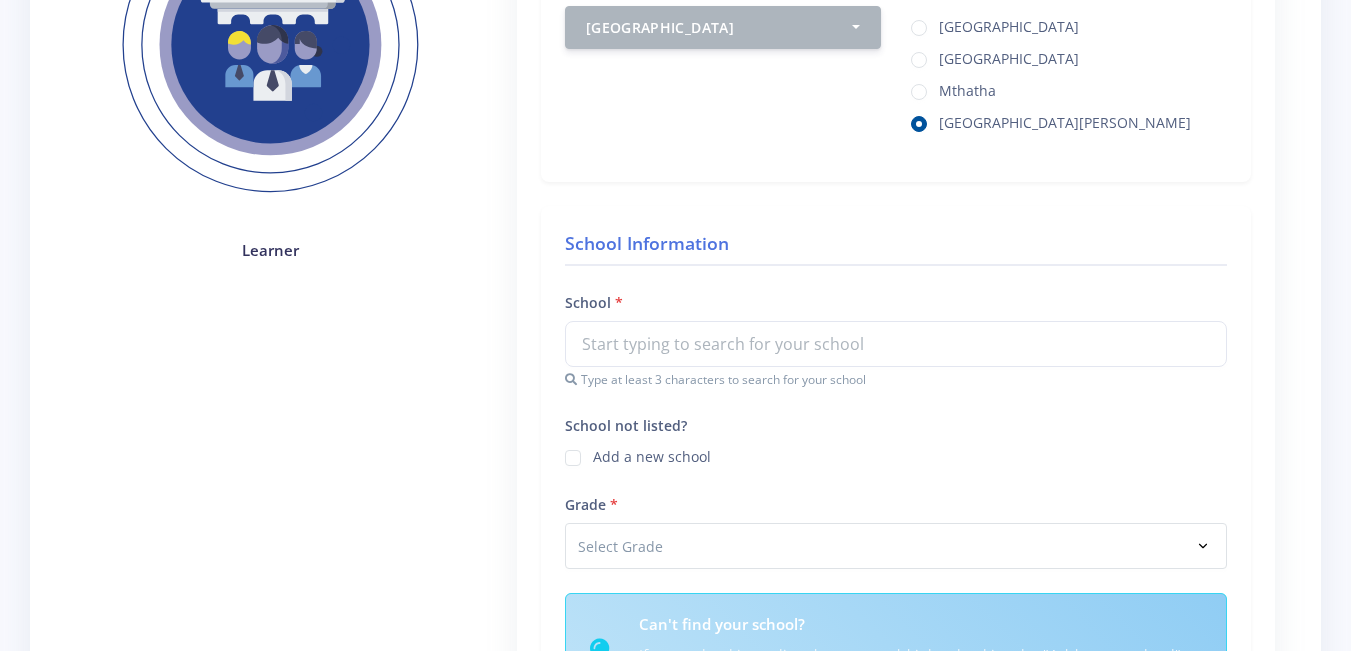 click on "School
Ashton Nkala P School Attwell Madala High School Balasi Js School Balasi L/hp School Bingqala Public P School Cala Community School Cala Pass Pj School Cala River Sp School Cala Ss School Cala Village Js School Cambalala Sp School Dalaguba Js School Dalasile Js School De Vos Malan P School Delityala Sp School Emgwalana Sp School Empumalanga Js School Empumalanga P School Falakahla Js School Fort Malan Js School
Type at least 3 characters to search for your school" at bounding box center [896, 339] 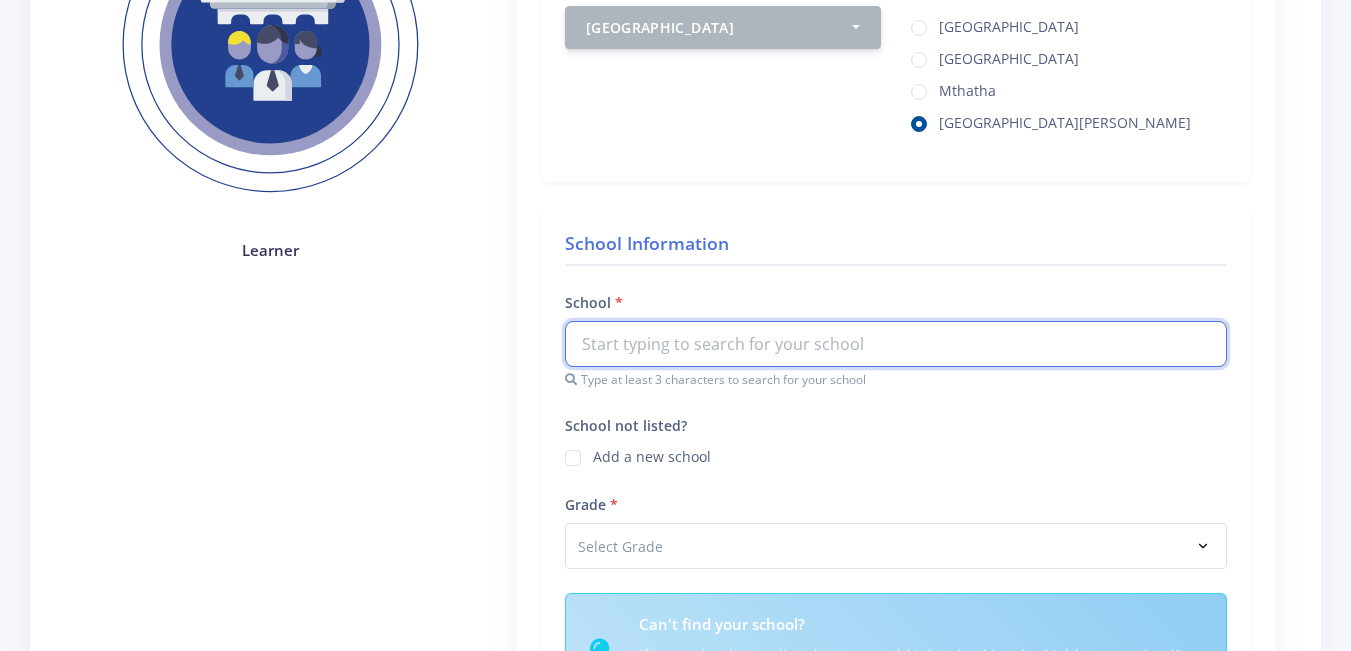click at bounding box center [896, 344] 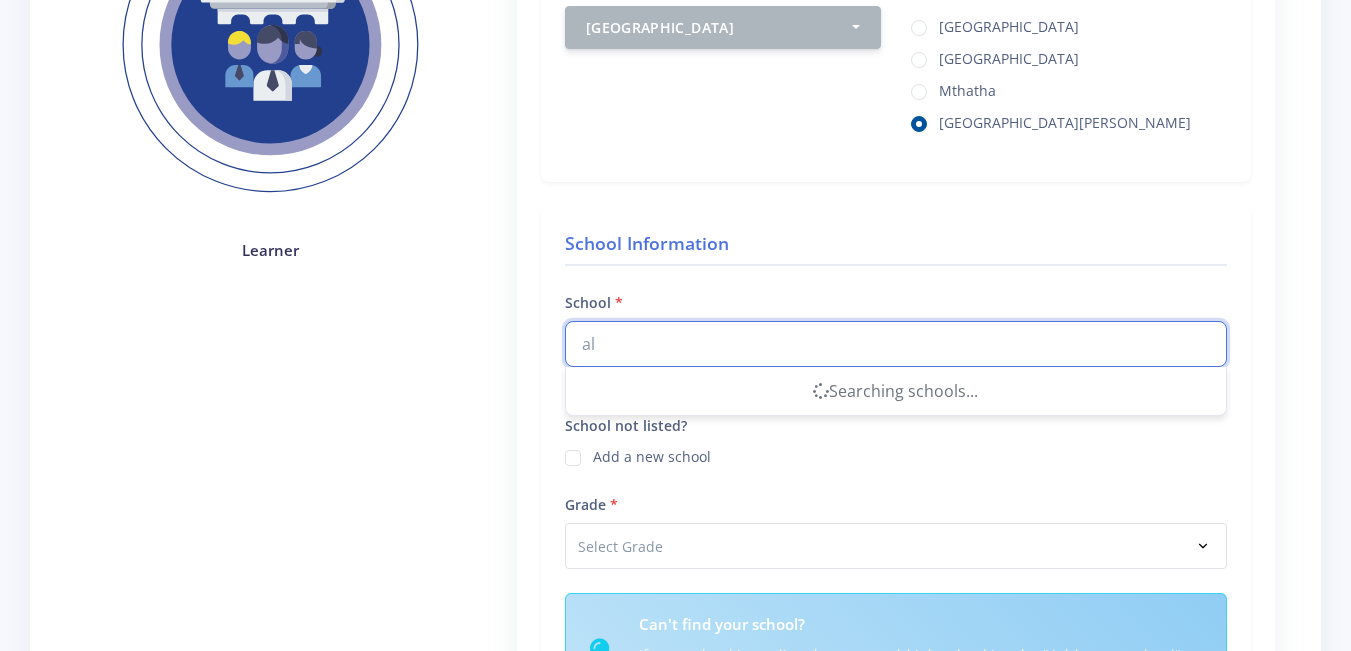type on "a" 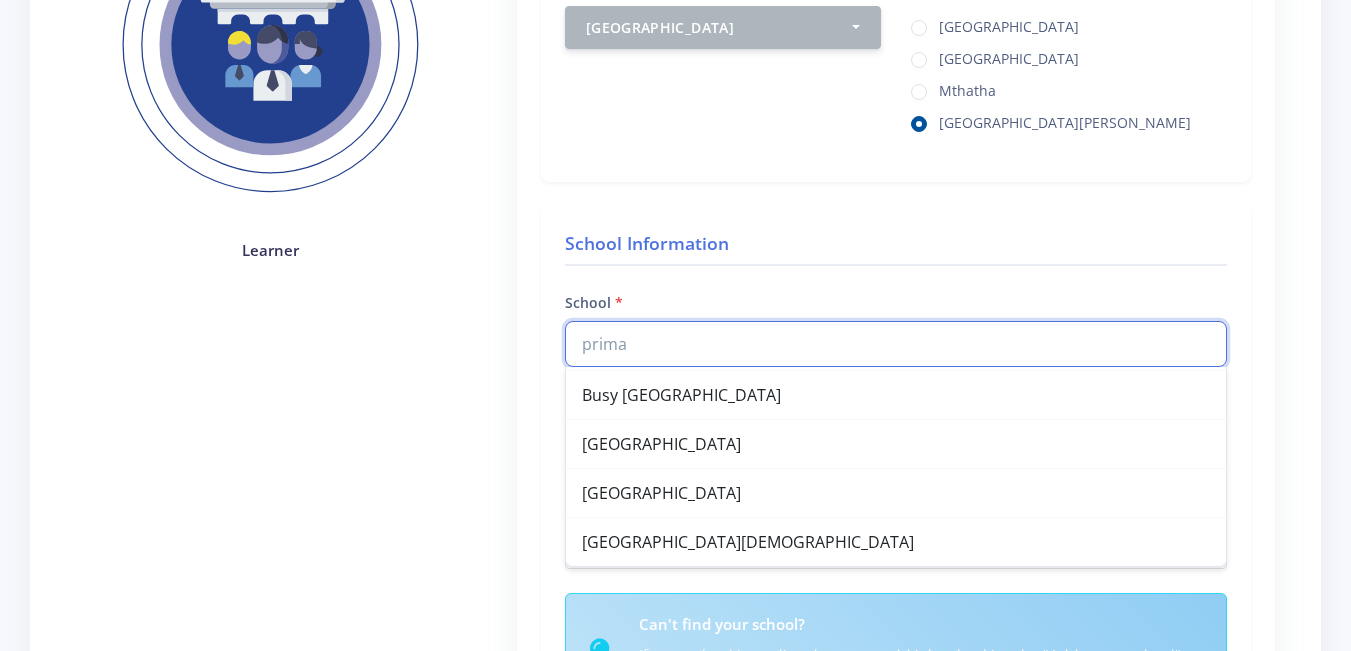 scroll, scrollTop: 781, scrollLeft: 0, axis: vertical 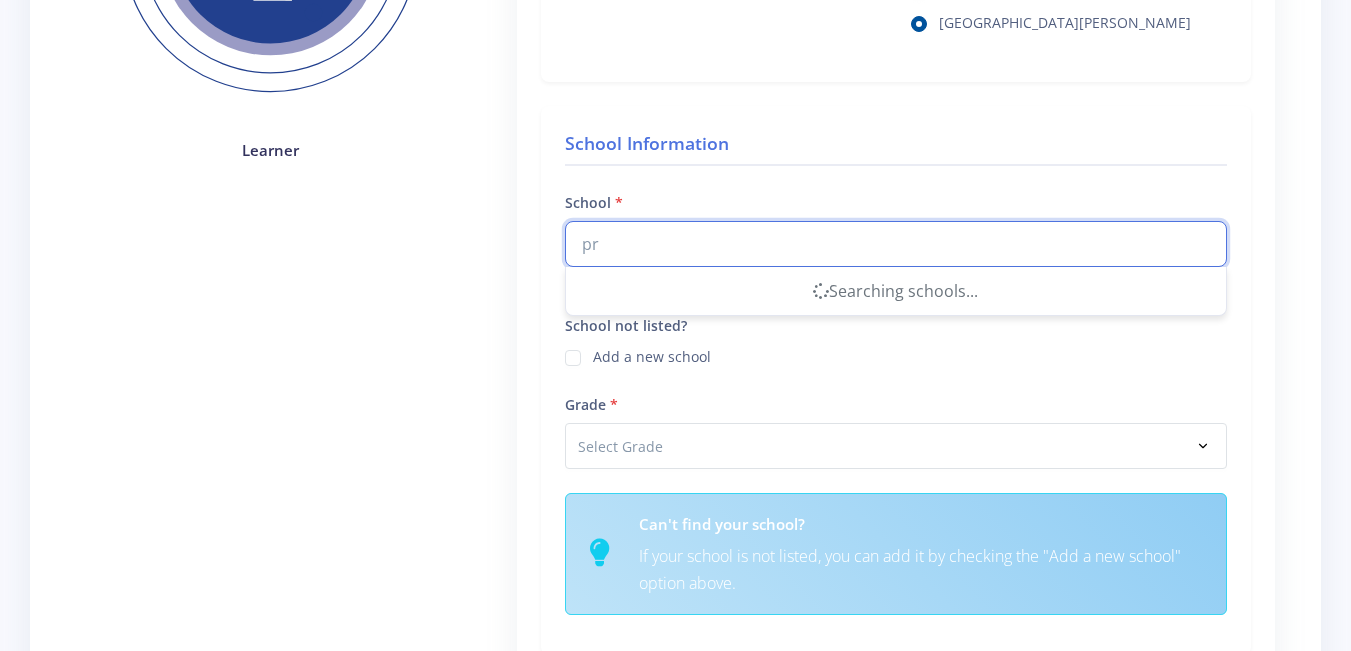 type on "p" 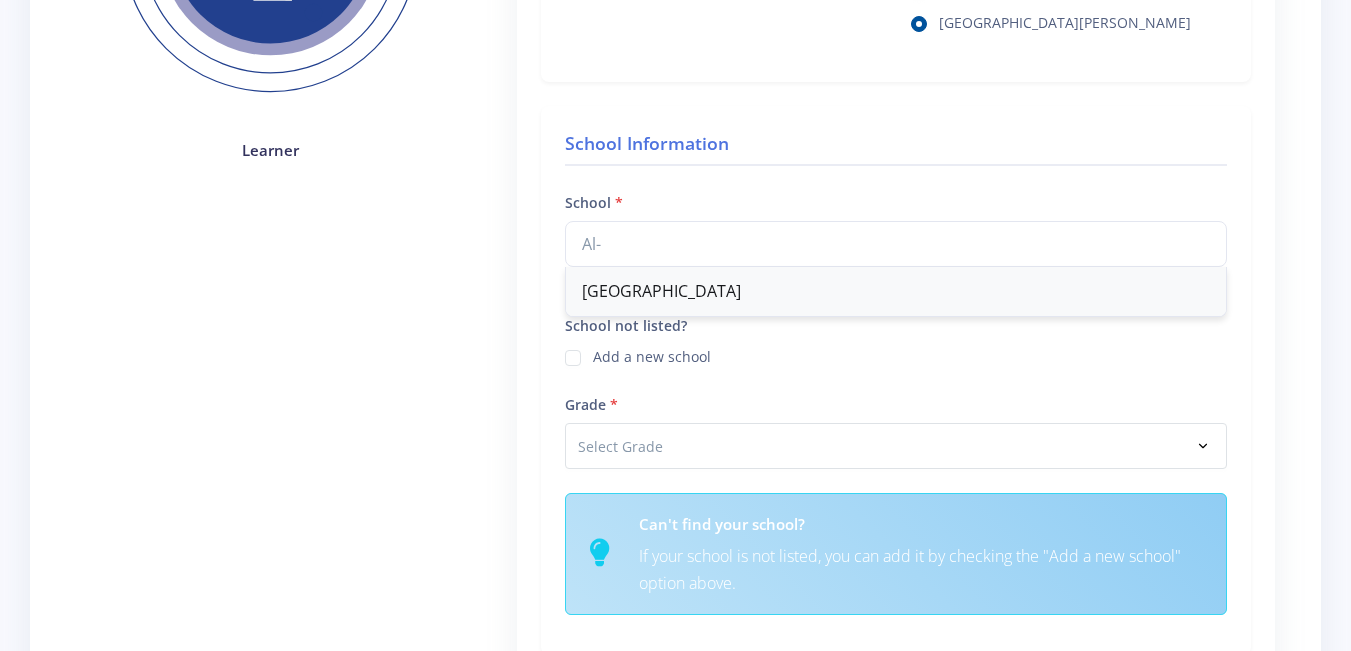 click on "Al-Azhar P School" at bounding box center (896, 291) 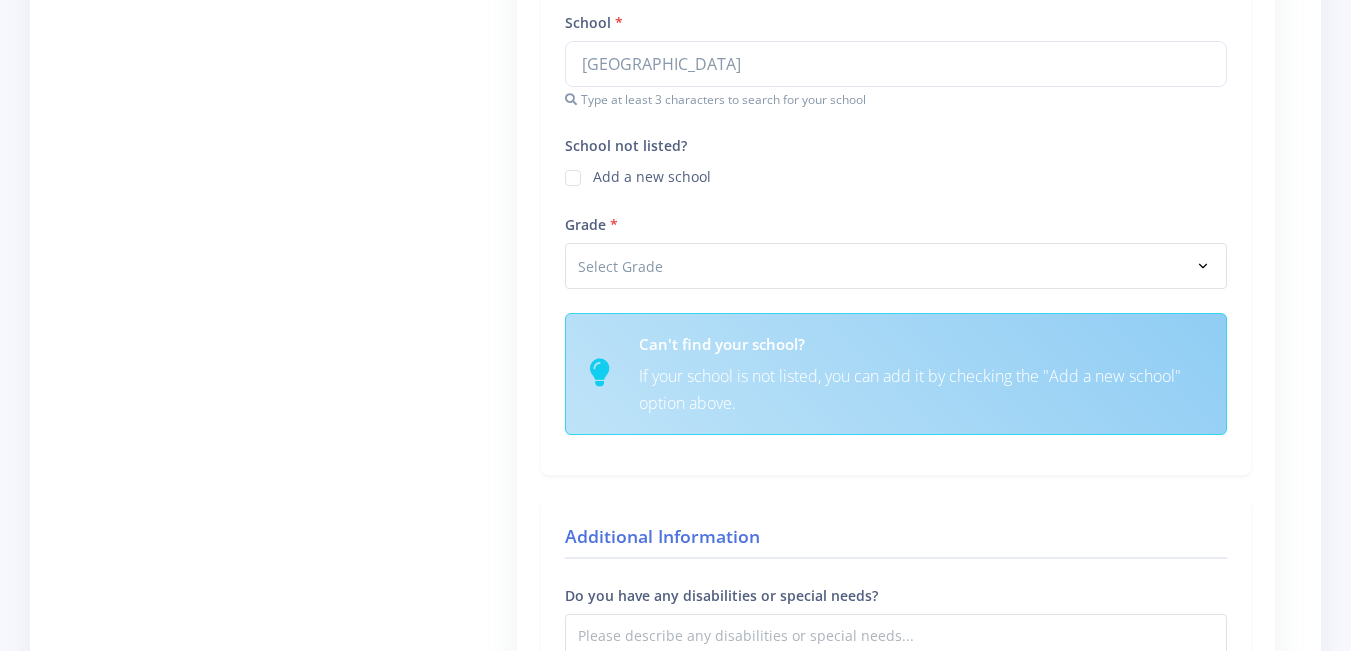 scroll, scrollTop: 700, scrollLeft: 0, axis: vertical 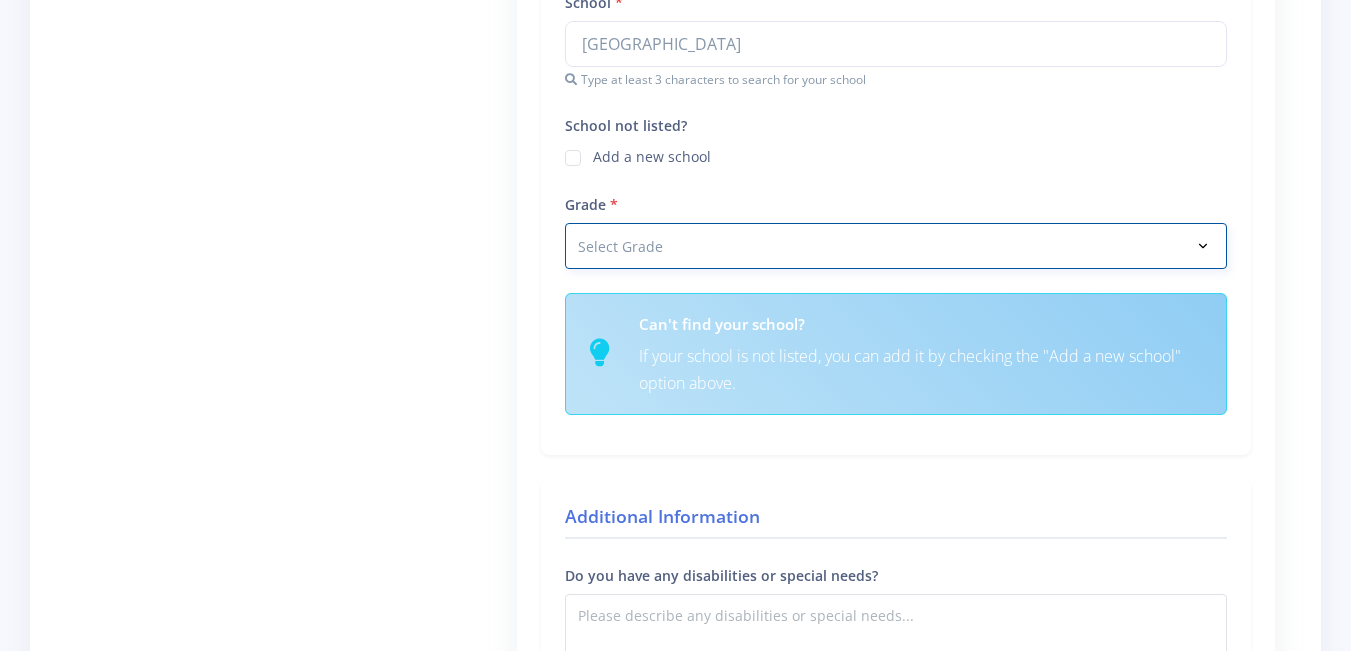 click on "Select Grade
Grade 4
Grade 5
Grade 6
Grade 7" at bounding box center [896, 246] 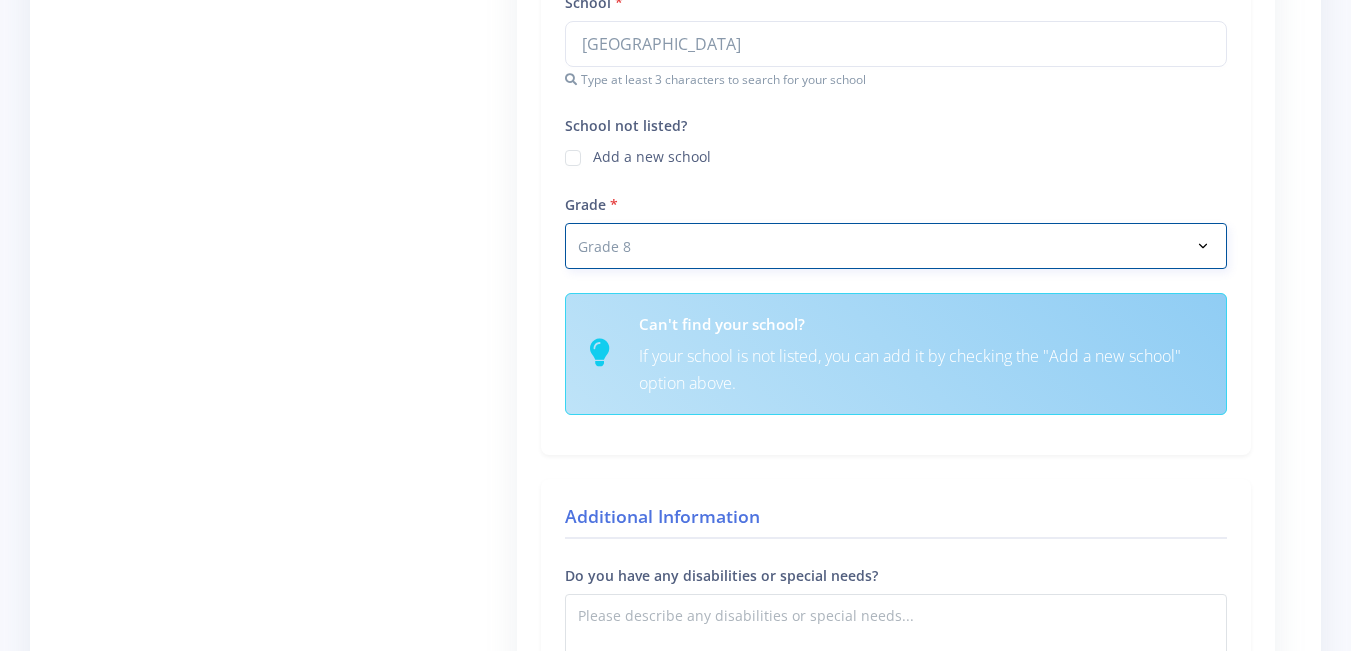 click on "Select Grade
Grade 4
Grade 5
Grade 6
Grade 7" at bounding box center (896, 246) 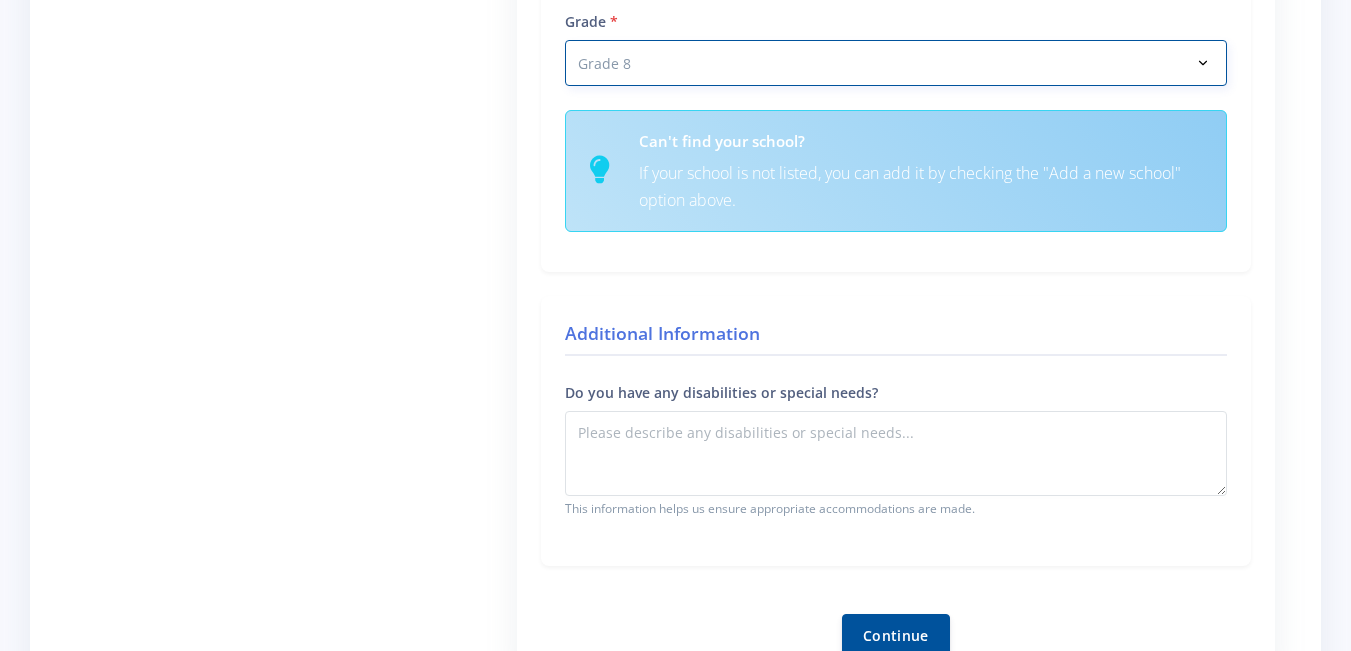 scroll, scrollTop: 900, scrollLeft: 0, axis: vertical 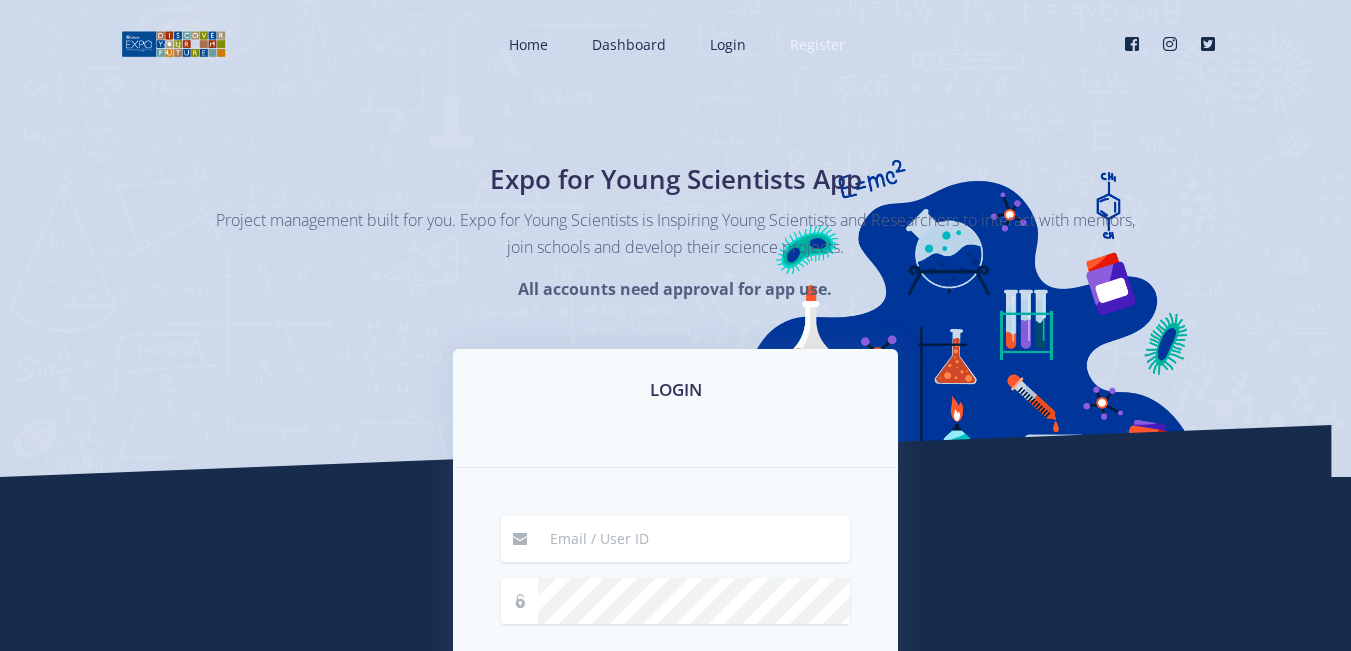 click on "Register" at bounding box center [817, 44] 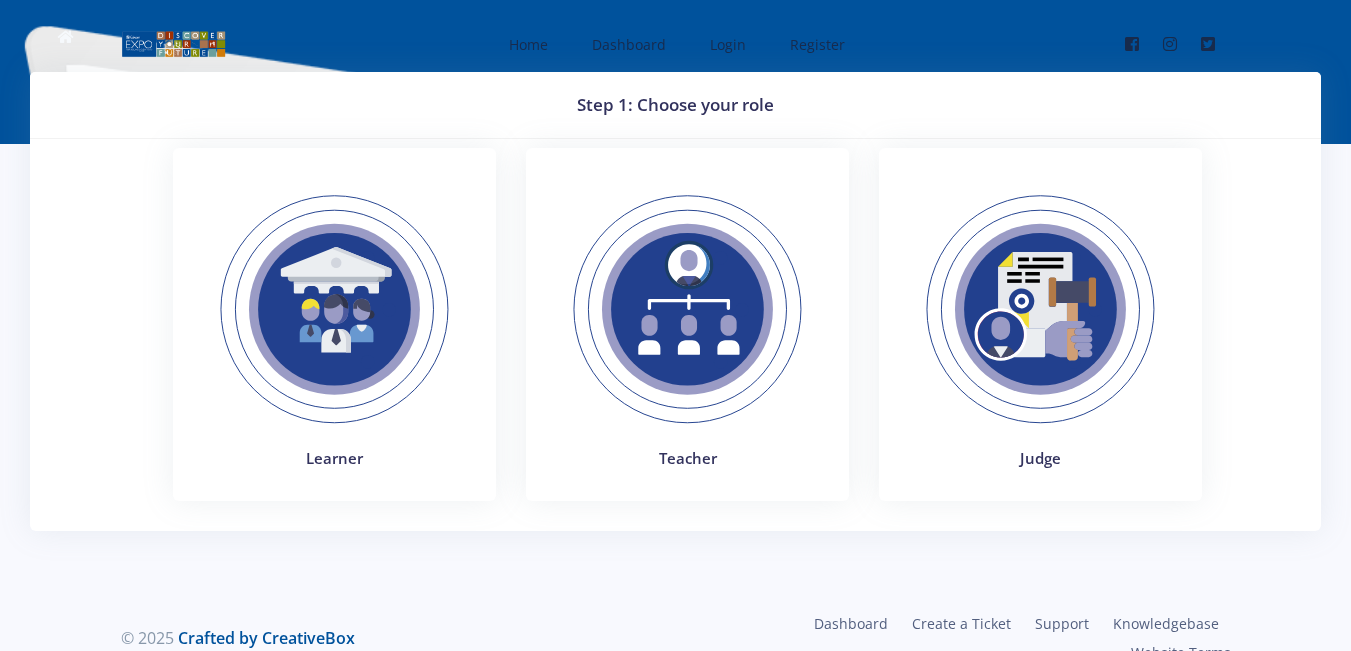 scroll, scrollTop: 0, scrollLeft: 0, axis: both 